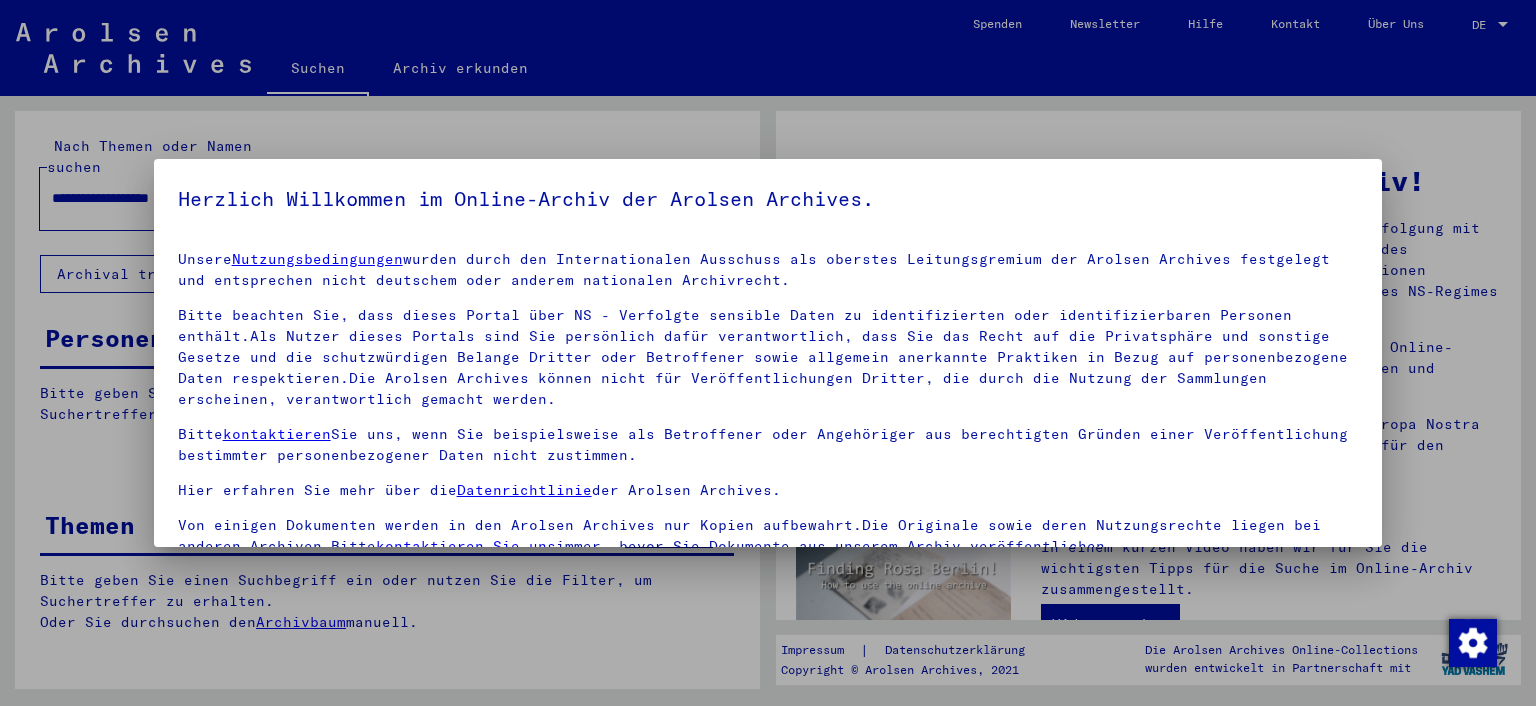 scroll, scrollTop: 0, scrollLeft: 0, axis: both 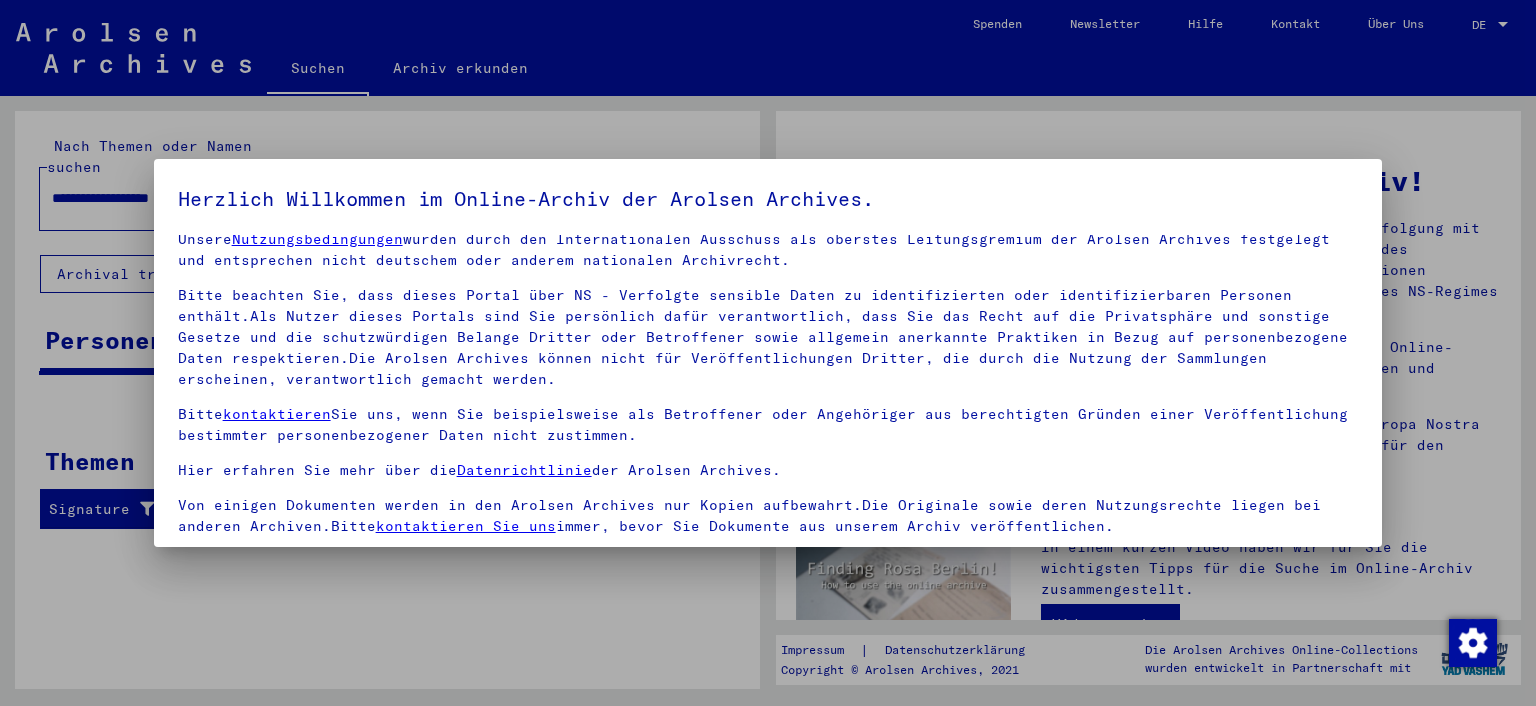 click on "Unsere  Nutzungsbedingungen  wurden durch den Internationalen Ausschuss als oberstes Leitungsgremium der Arolsen Archives festgelegt und entsprechen nicht deutschem oder anderem nationalen Archivrecht. Bitte beachten Sie, dass dieses Portal über NS - Verfolgte sensible Daten zu identifizierten oder identifizierbaren Personen enthält.Als Nutzer dieses Portals sind Sie persönlich dafür verantwortlich, dass Sie das Recht auf die Privatsphäre und sonstige Gesetze und die schutzwürdigen Belange Dritter oder Betroffener sowie allgemein anerkannte Praktiken in Bezug auf personenbezogene Daten respektieren.Die Arolsen Archives können nicht für Veröffentlichungen Dritter, die durch die Nutzung der Sammlungen erscheinen, verantwortlich gemacht werden. Bitte  kontaktieren  Sie uns, wenn Sie beispielsweise als Betroffener oder Angehöriger aus berechtigten Gründen einer Veröffentlichung bestimmter personenbezogener Daten nicht zustimmen. Hier erfahren Sie mehr über die  Datenrichtlinie  der Arolsen Archives." at bounding box center [768, 383] 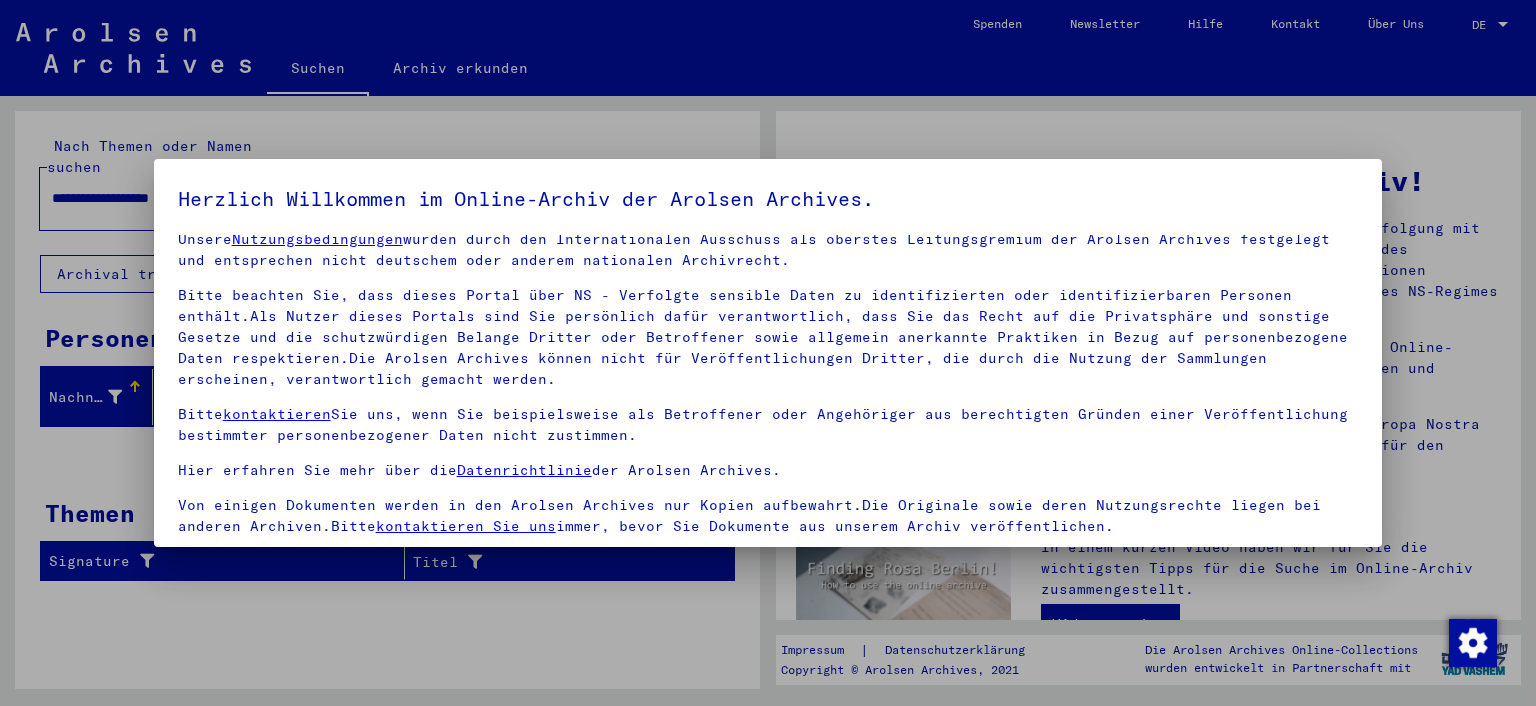 scroll, scrollTop: 170, scrollLeft: 0, axis: vertical 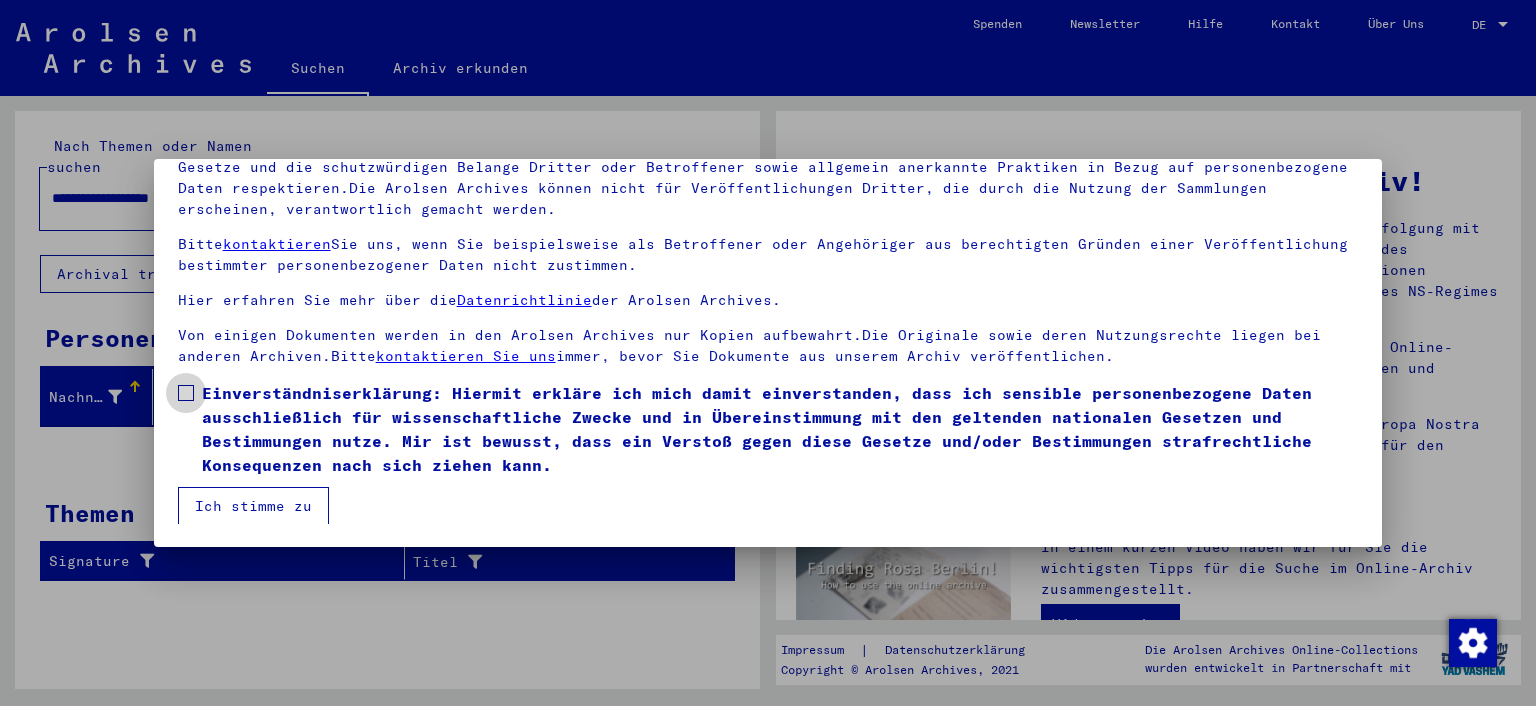 click on "Einverständniserklärung: Hiermit erkläre ich mich damit einverstanden, dass ich sensible personenbezogene Daten ausschließlich für wissenschaftliche Zwecke und in Übereinstimmung mit den geltenden nationalen Gesetzen und Bestimmungen nutze. Mir ist bewusst, dass ein Verstoß gegen diese Gesetze und/oder Bestimmungen strafrechtliche Konsequenzen nach sich ziehen kann." at bounding box center [780, 429] 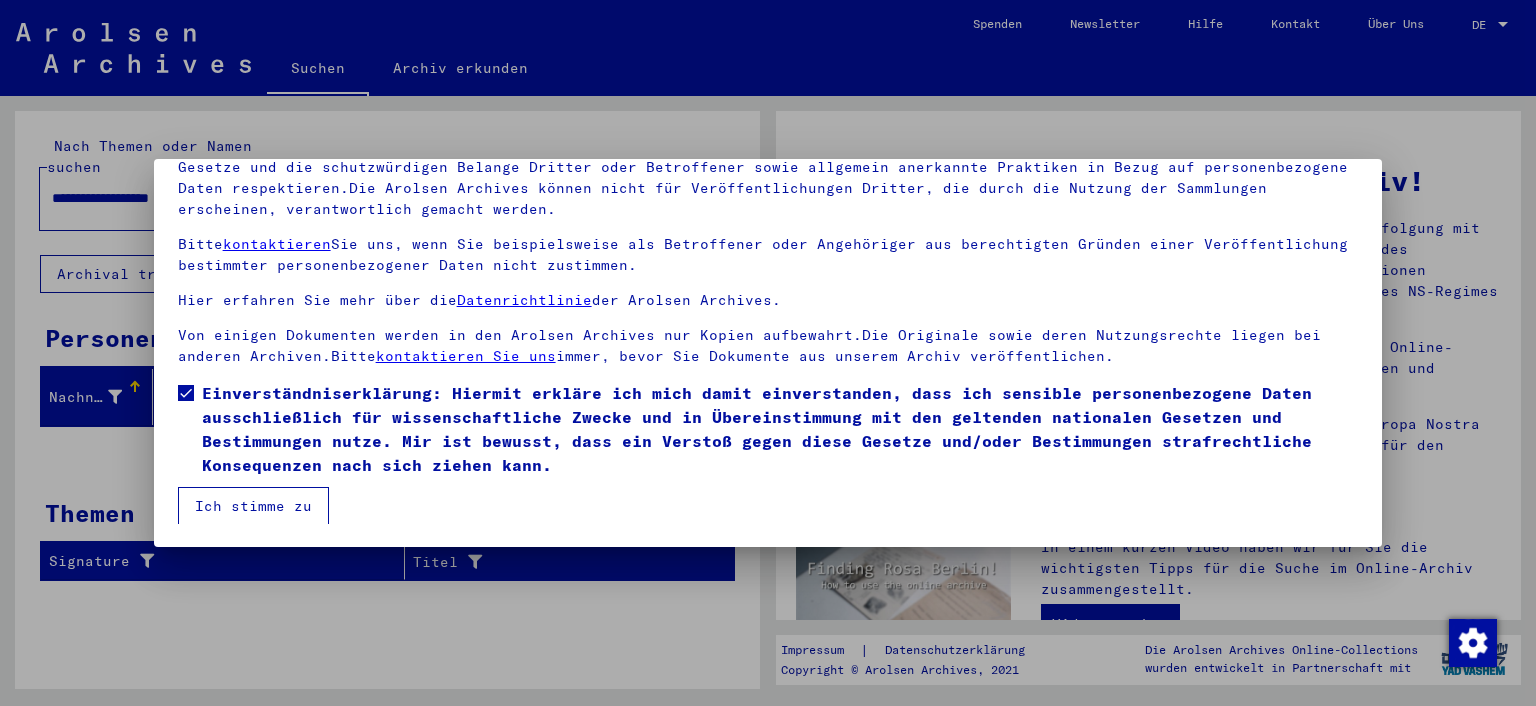 click on "Herzlich Willkommen im Online-Archiv der Arolsen Archives.  Unsere  Nutzungsbedingungen  wurden durch den Internationalen Ausschuss als oberstes Leitungsgremium der Arolsen Archives festgelegt und entsprechen nicht deutschem oder anderem nationalen Archivrecht. Bitte beachten Sie, dass dieses Portal über NS - Verfolgte sensible Daten zu identifizierten oder identifizierbaren Personen enthält.Als Nutzer dieses Portals sind Sie persönlich dafür verantwortlich, dass Sie das Recht auf die Privatsphäre und sonstige Gesetze und die schutzwürdigen Belange Dritter oder Betroffener sowie allgemein anerkannte Praktiken in Bezug auf personenbezogene Daten respektieren.Die Arolsen Archives können nicht für Veröffentlichungen Dritter, die durch die Nutzung der Sammlungen erscheinen, verantwortlich gemacht werden. Bitte  kontaktieren  Sie uns, wenn Sie beispielsweise als Betroffener oder Angehöriger aus berechtigten Gründen einer Veröffentlichung bestimmter personenbezogener Daten nicht zustimmen." at bounding box center (768, 353) 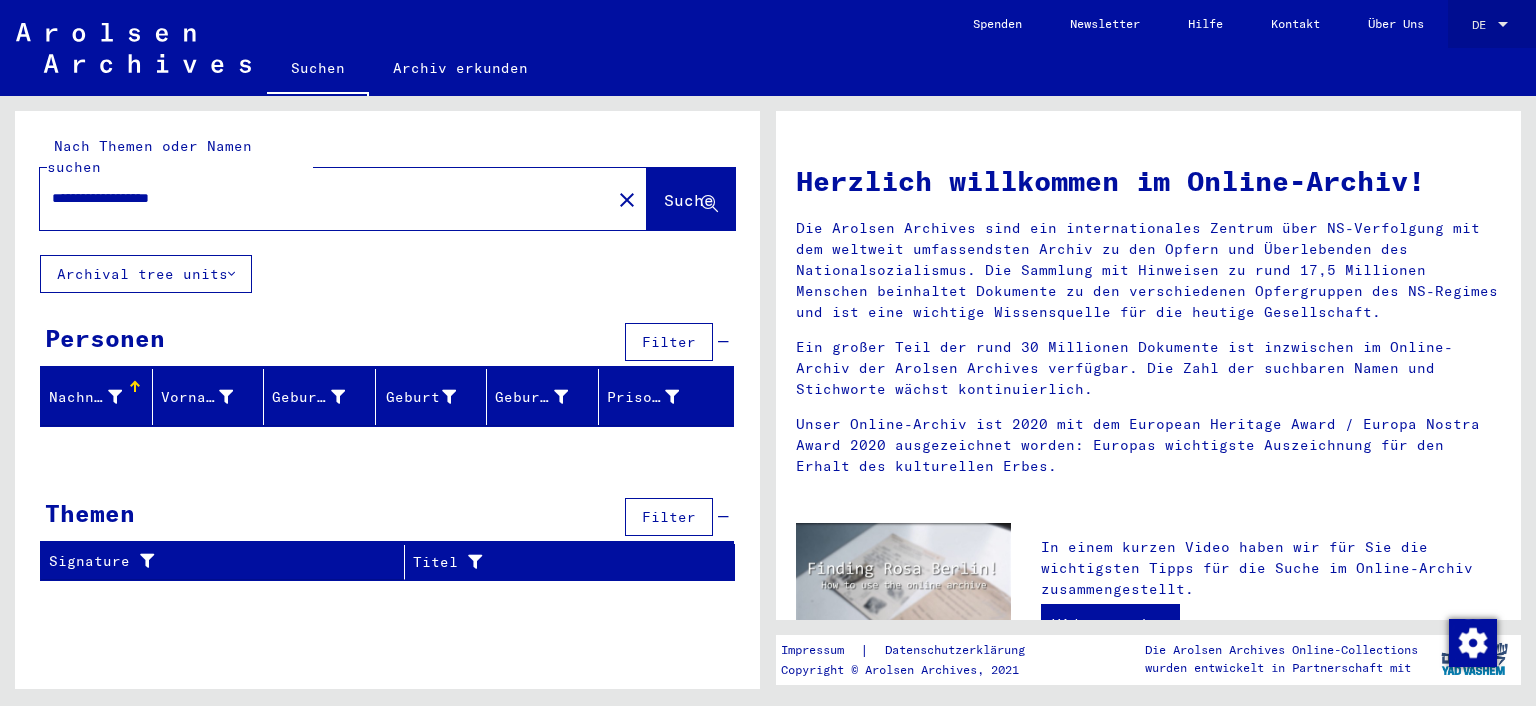 click on "DE DE" 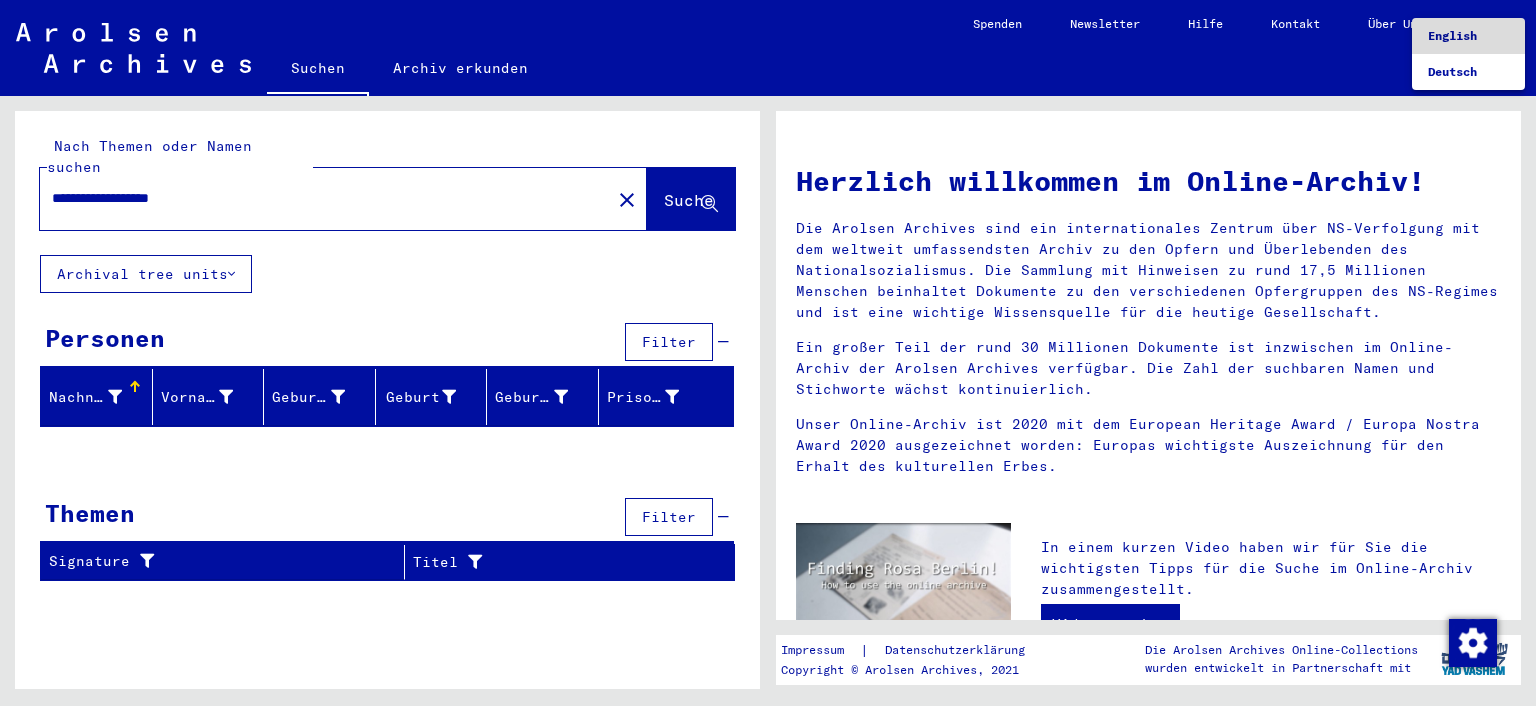 click on "English" at bounding box center (1452, 35) 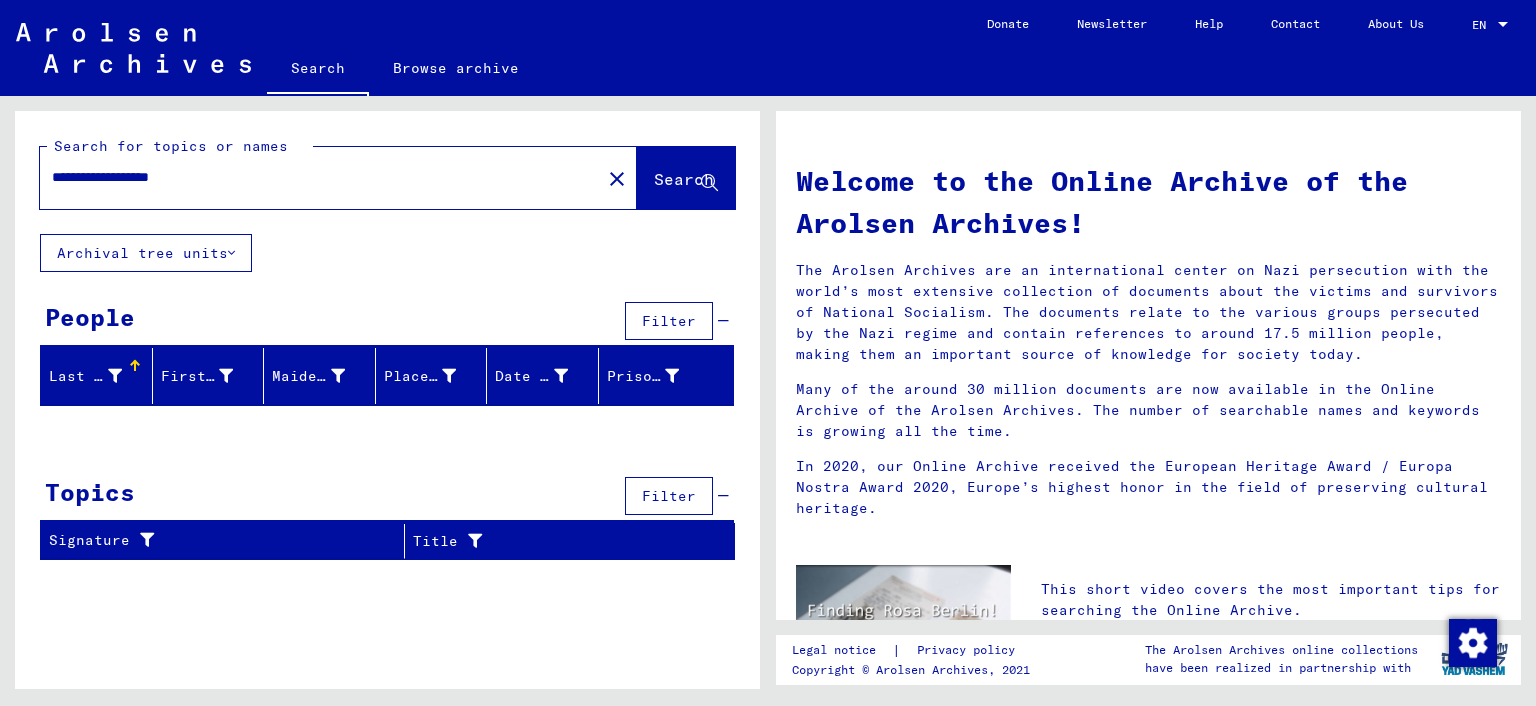 click on "**********" at bounding box center (314, 177) 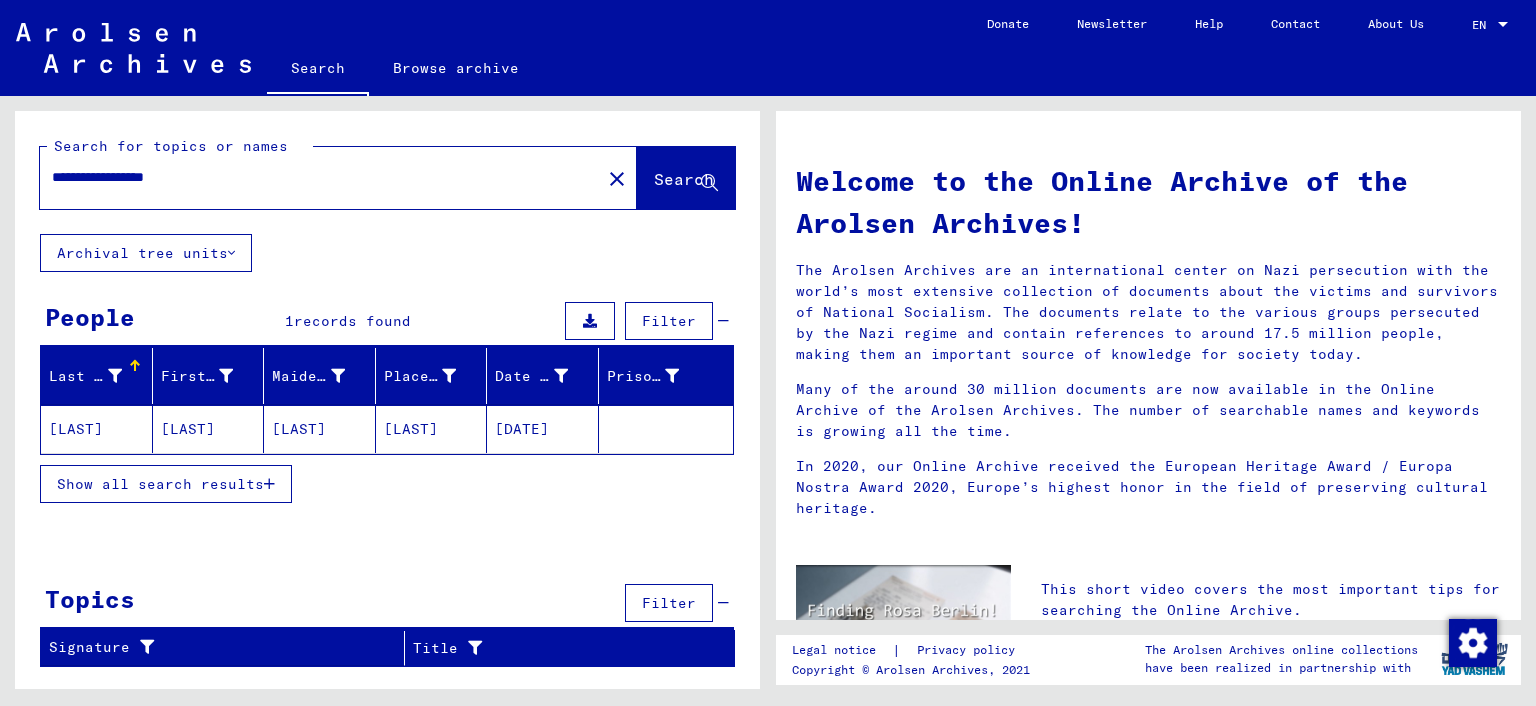 click on "[LAST]" 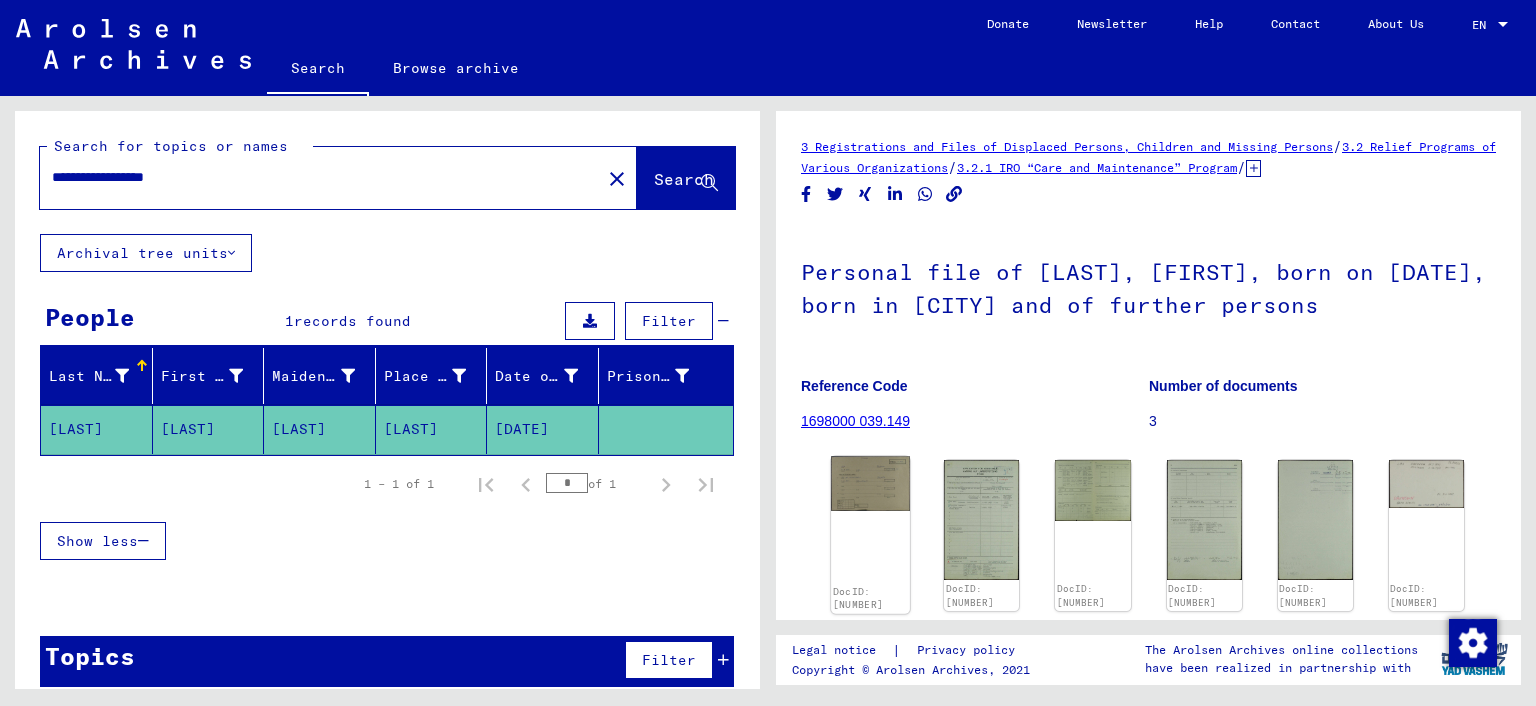 click 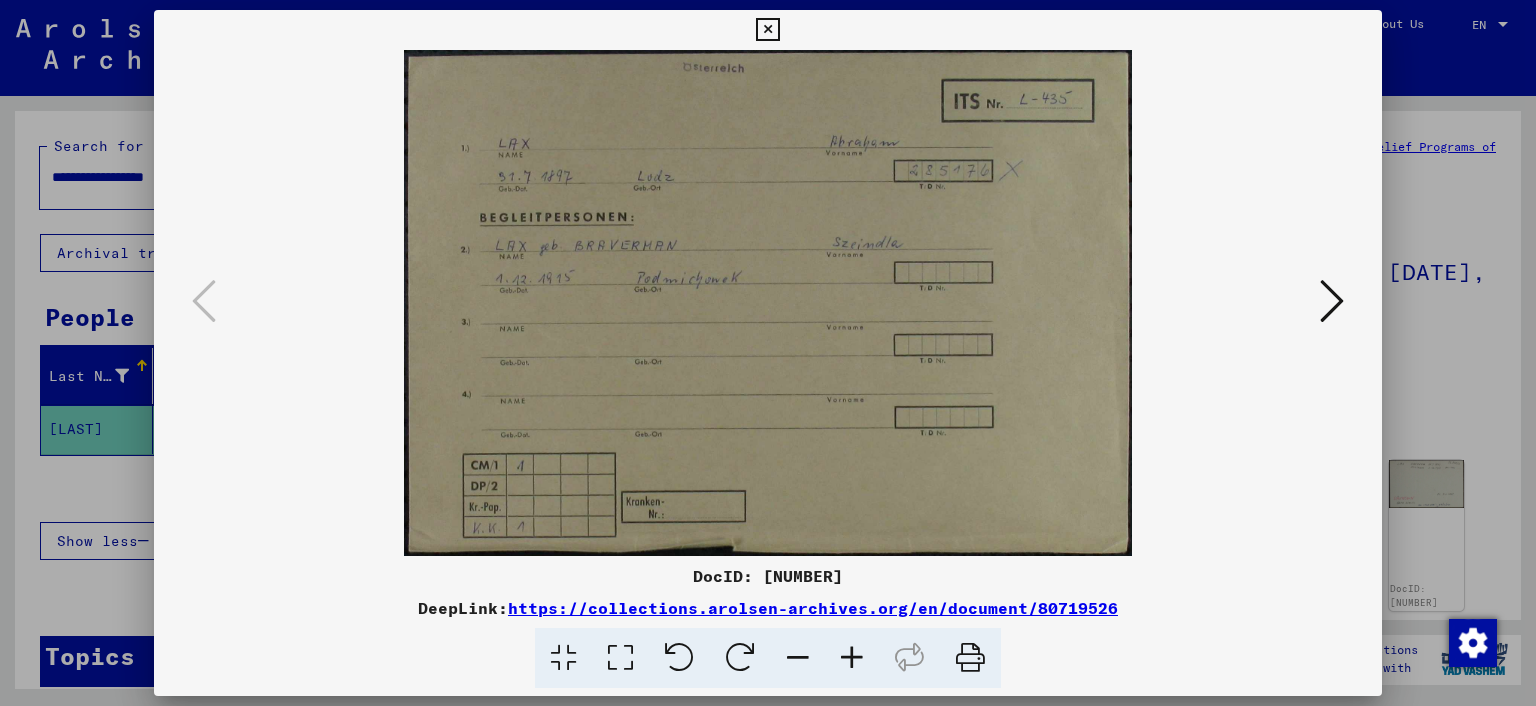 click at bounding box center [768, 303] 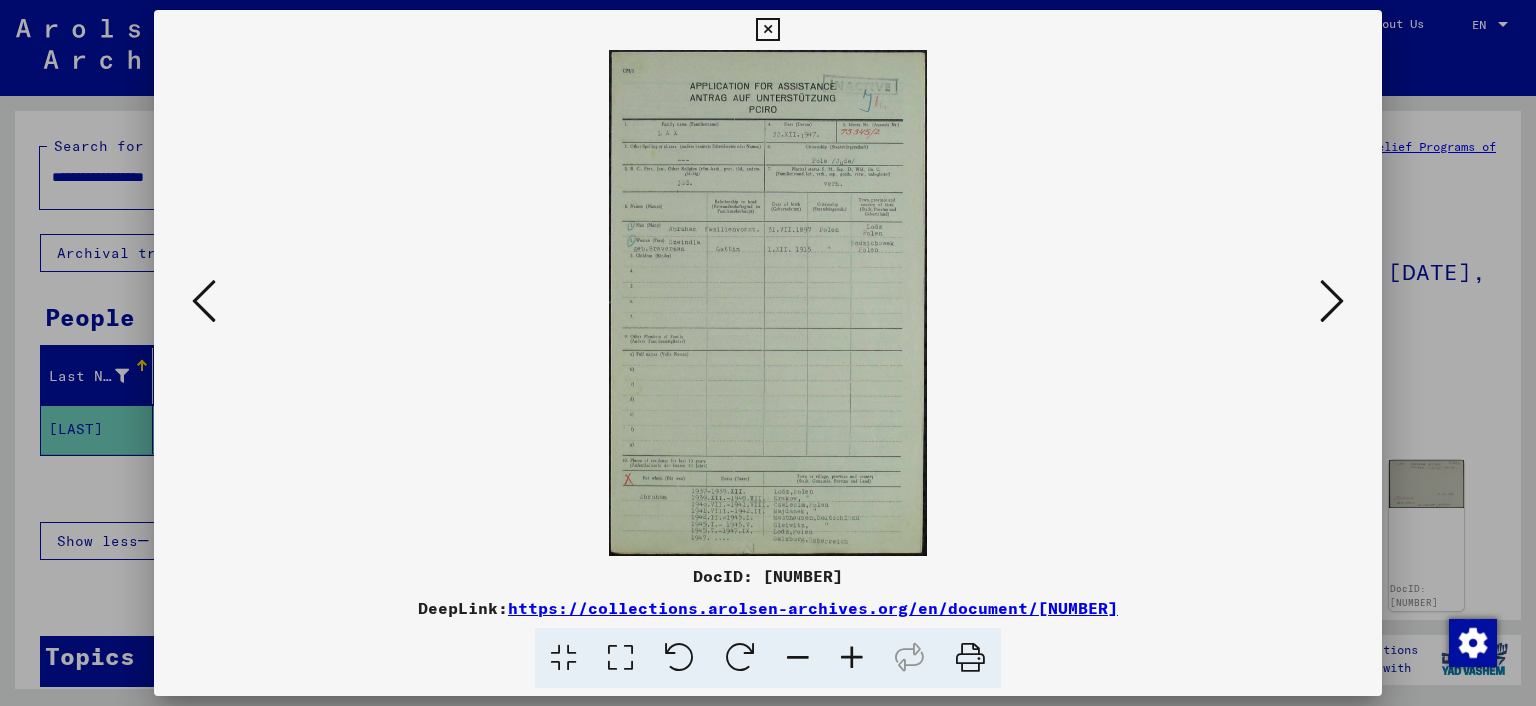 click at bounding box center (1332, 301) 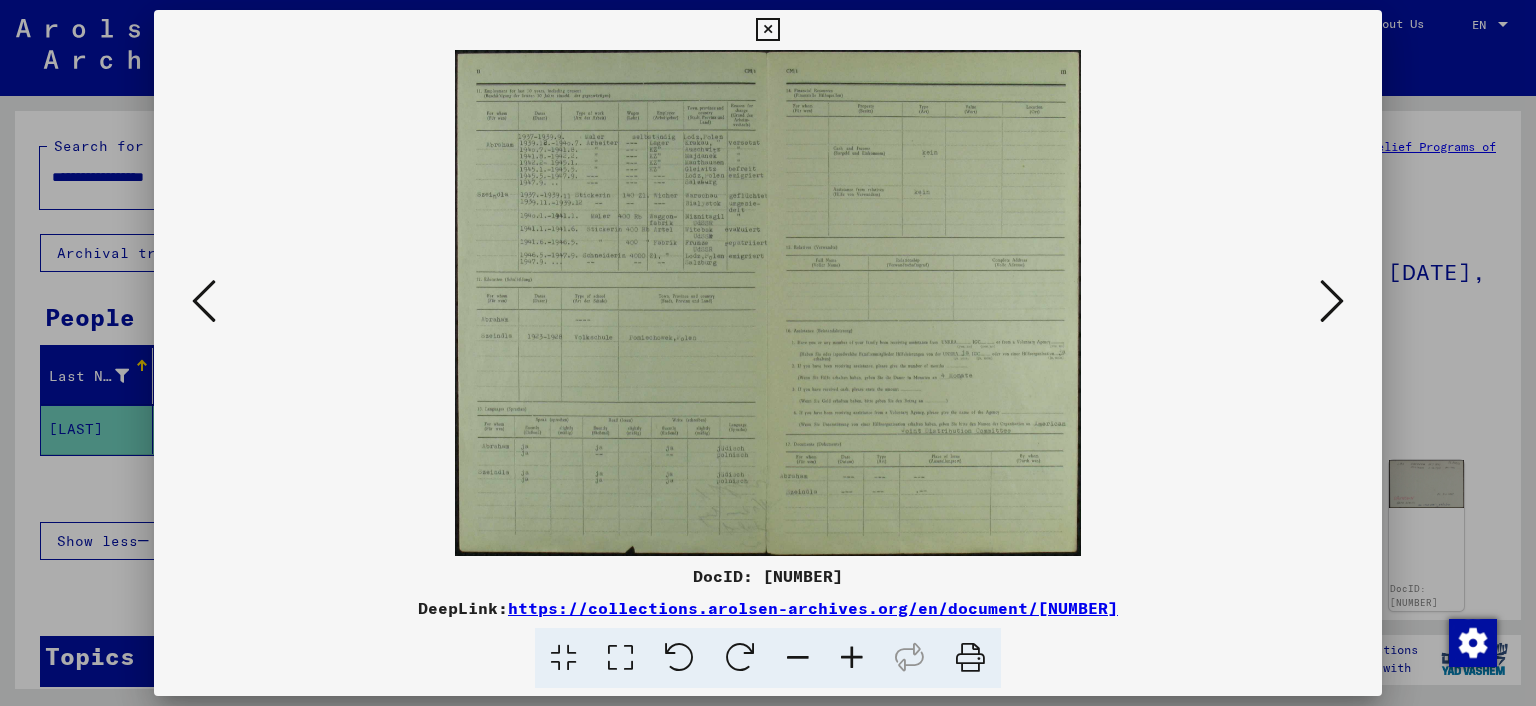 click at bounding box center (1332, 301) 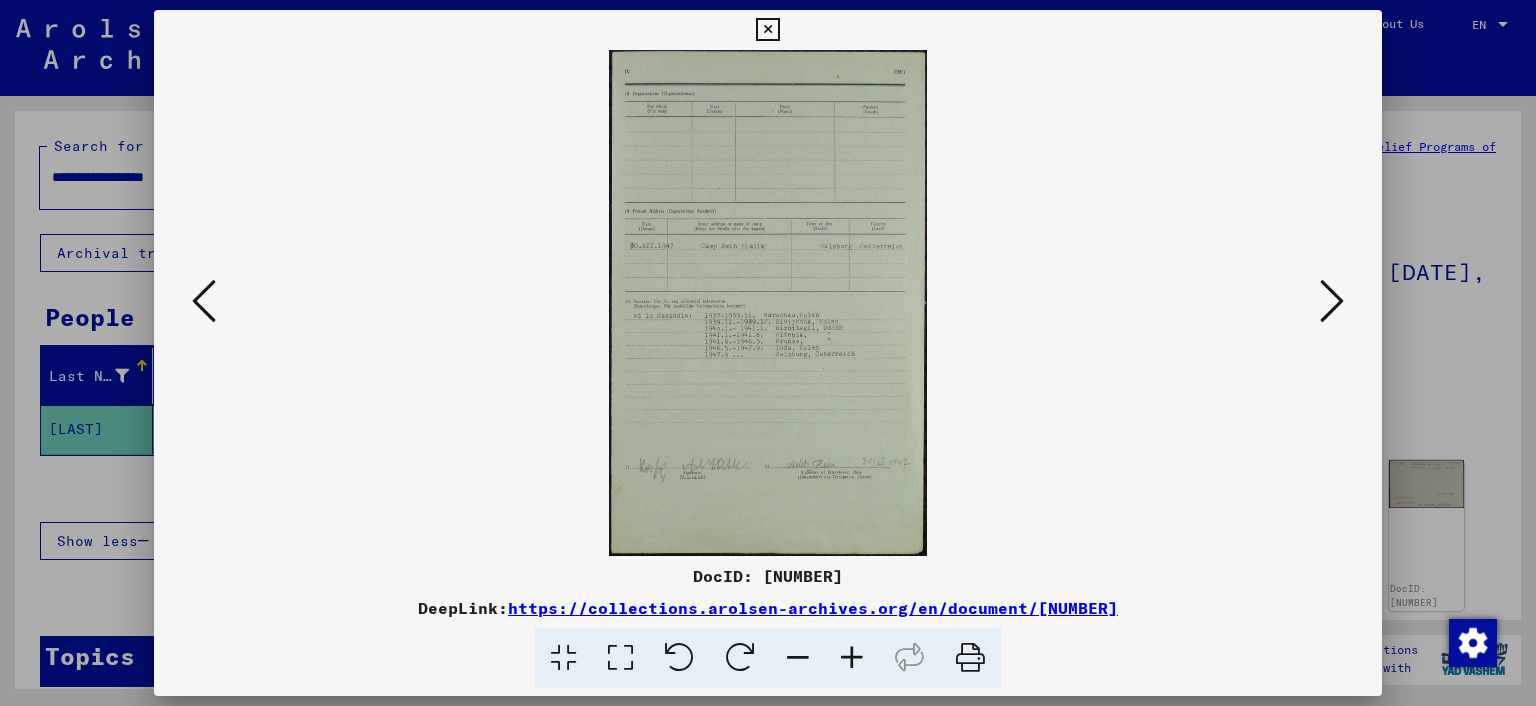 click at bounding box center (1332, 301) 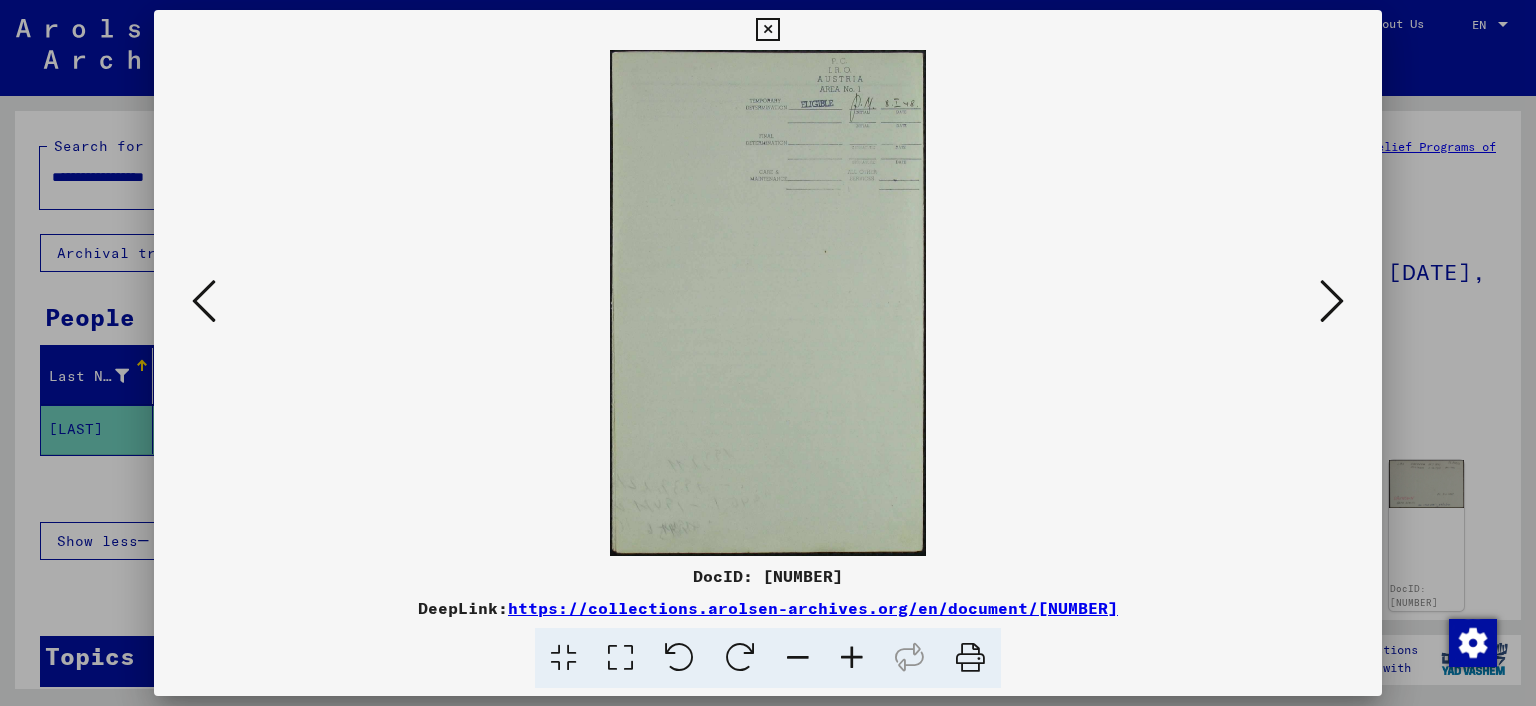 click at bounding box center (1332, 301) 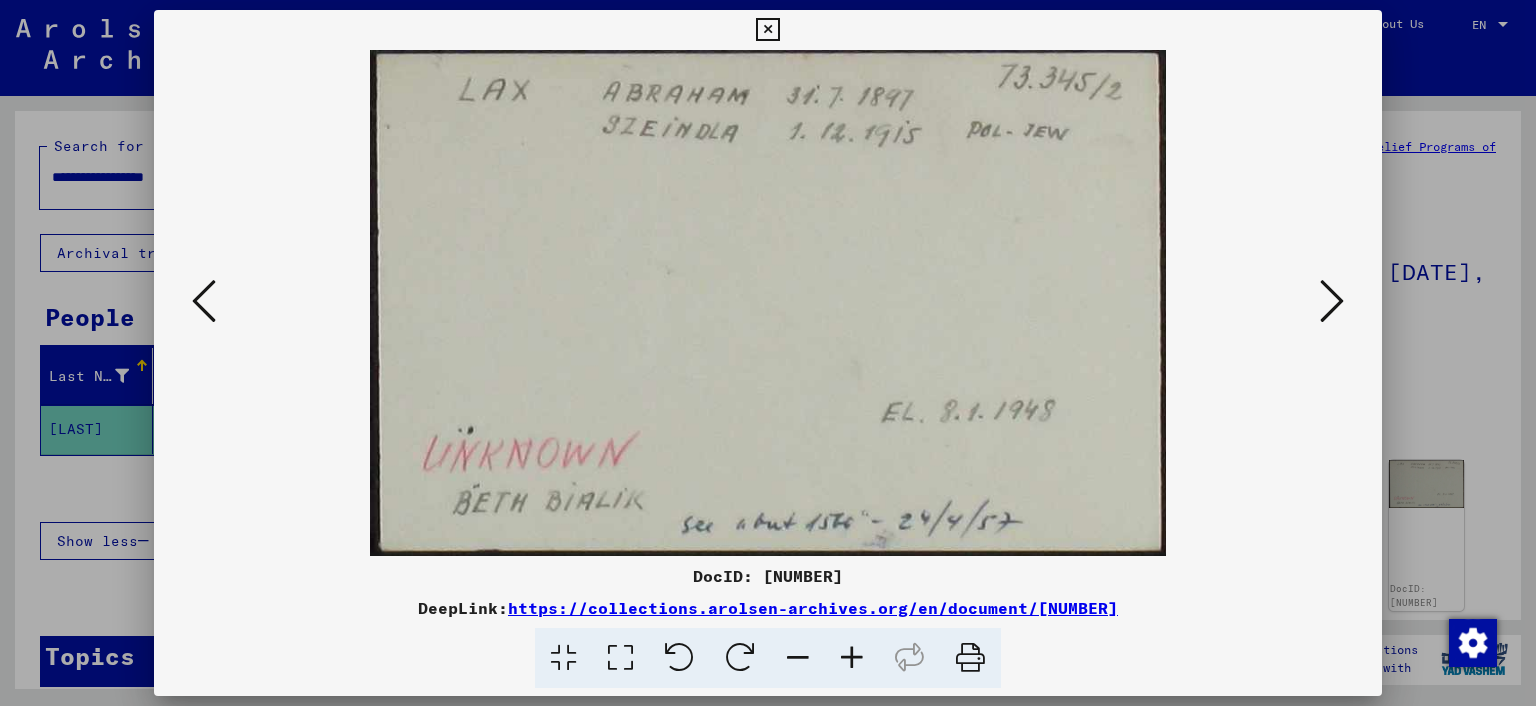 click at bounding box center (1332, 301) 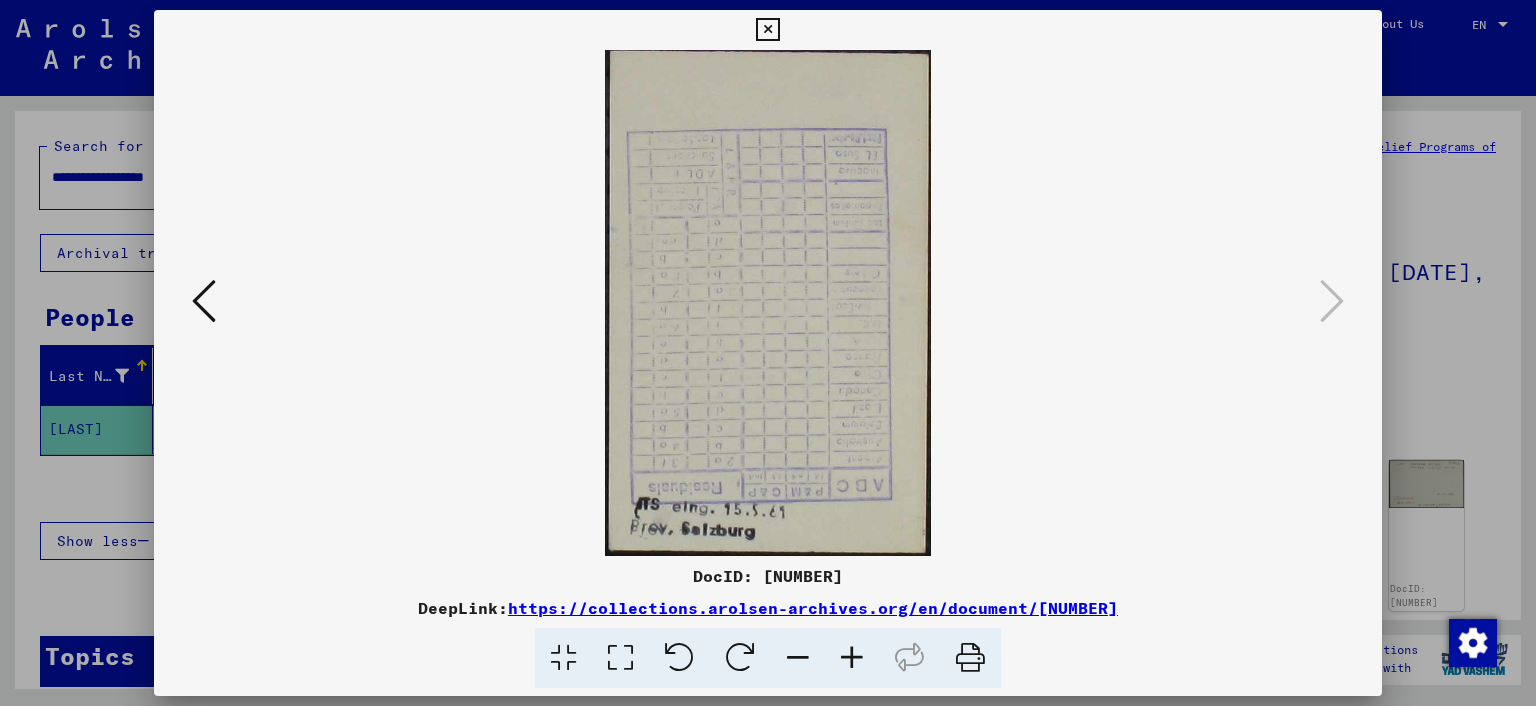 click at bounding box center (767, 30) 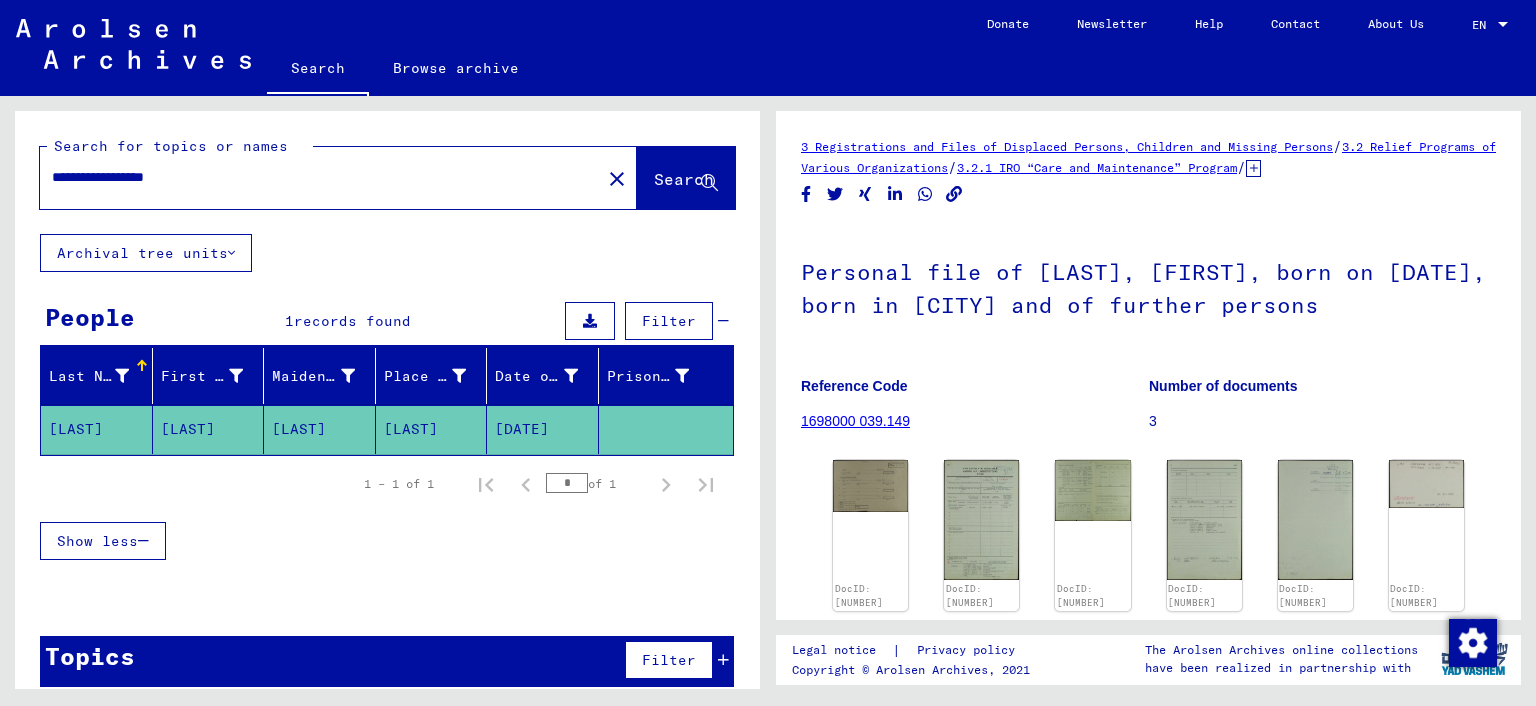 click on "**********" at bounding box center [320, 177] 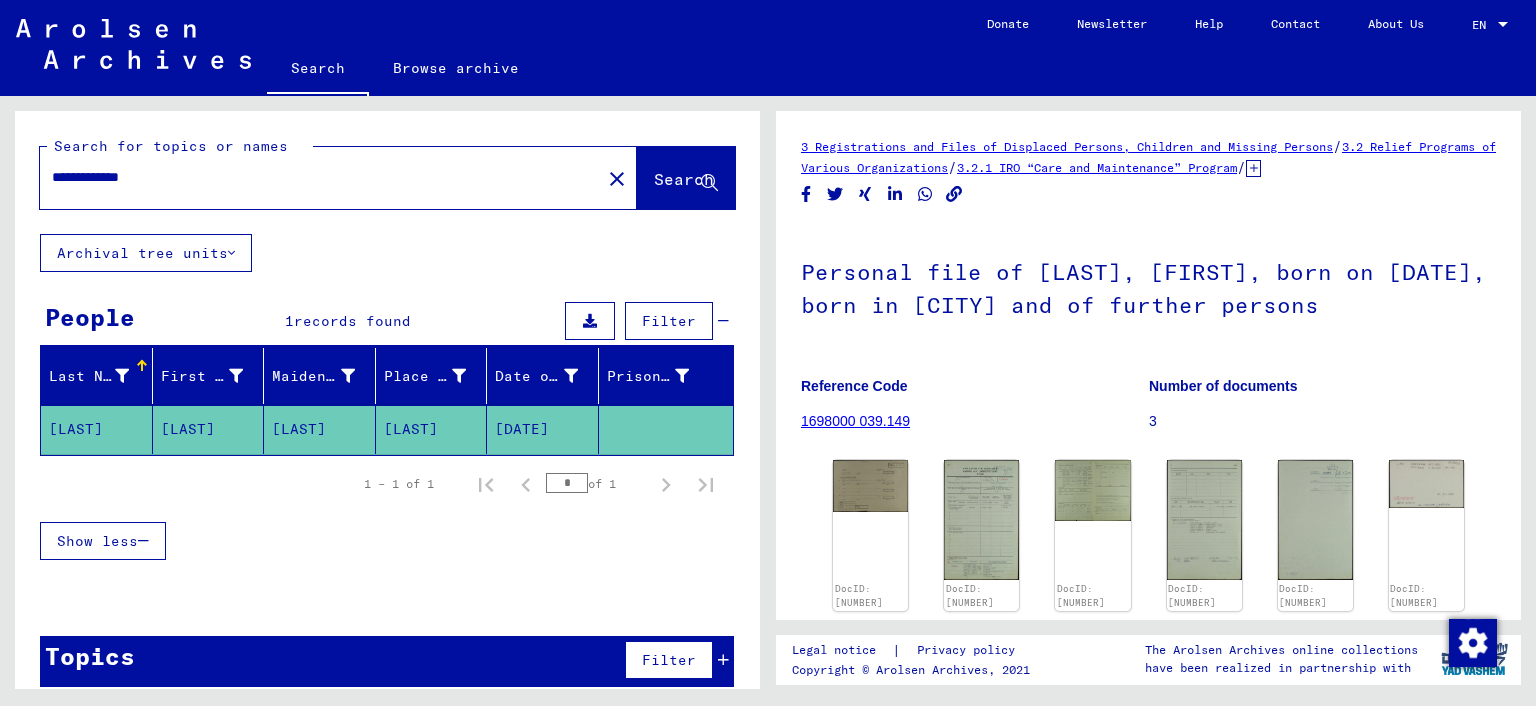 type on "**********" 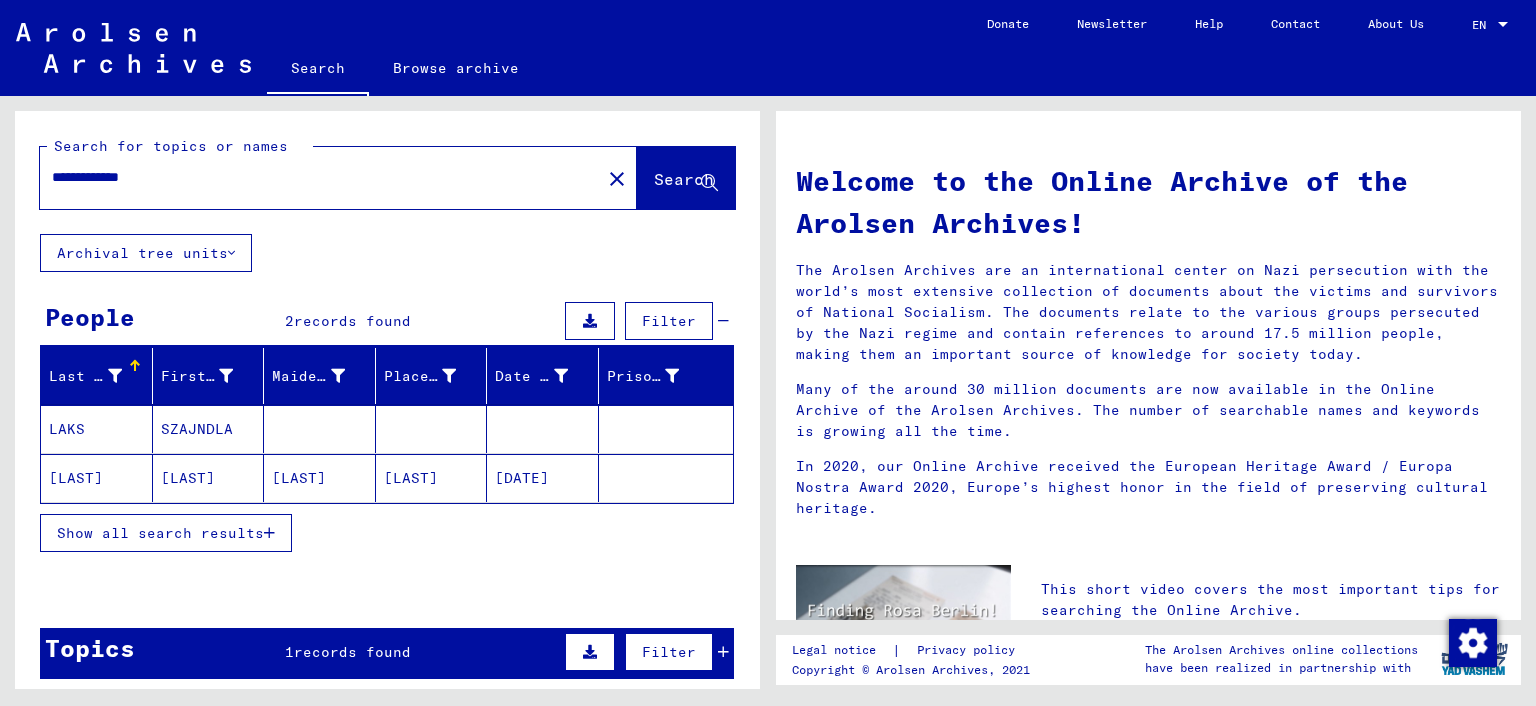 click at bounding box center (320, 478) 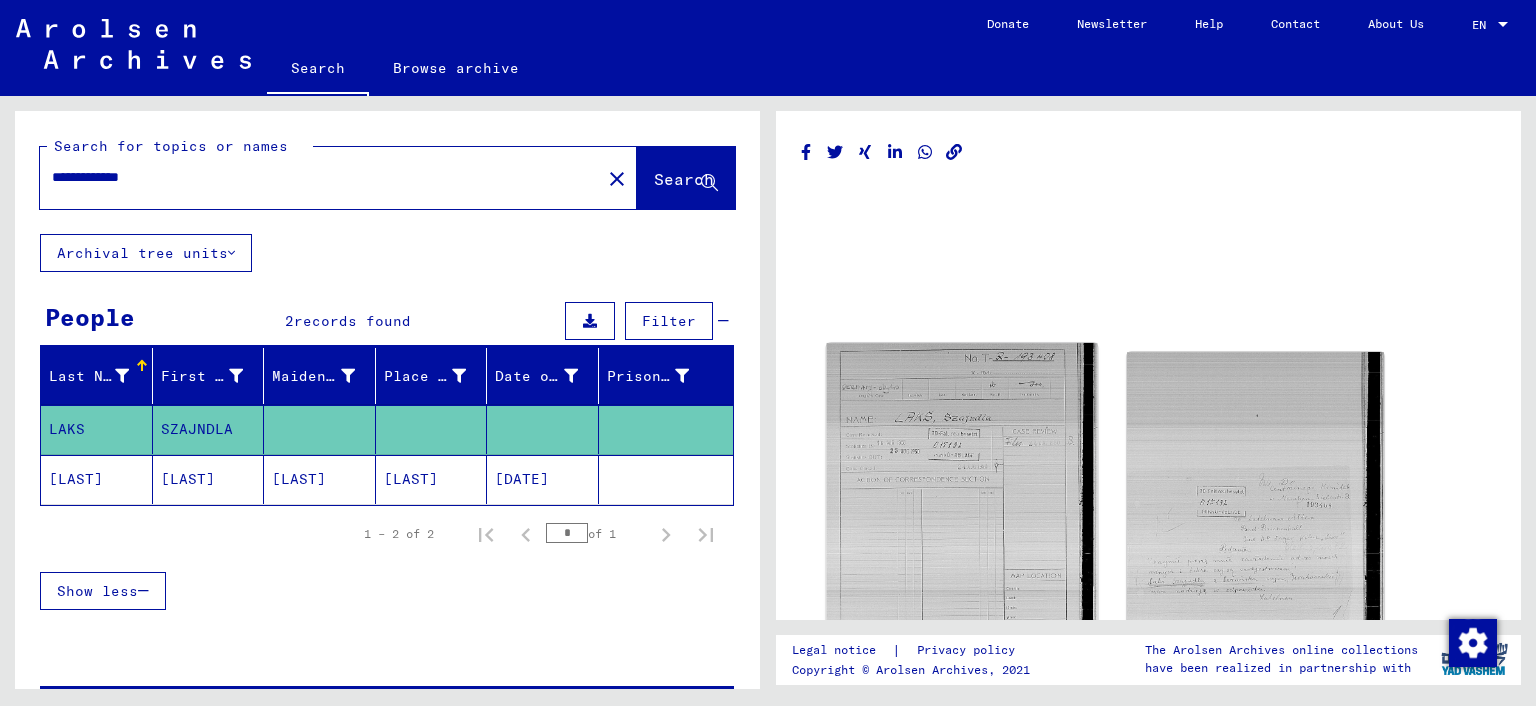 click 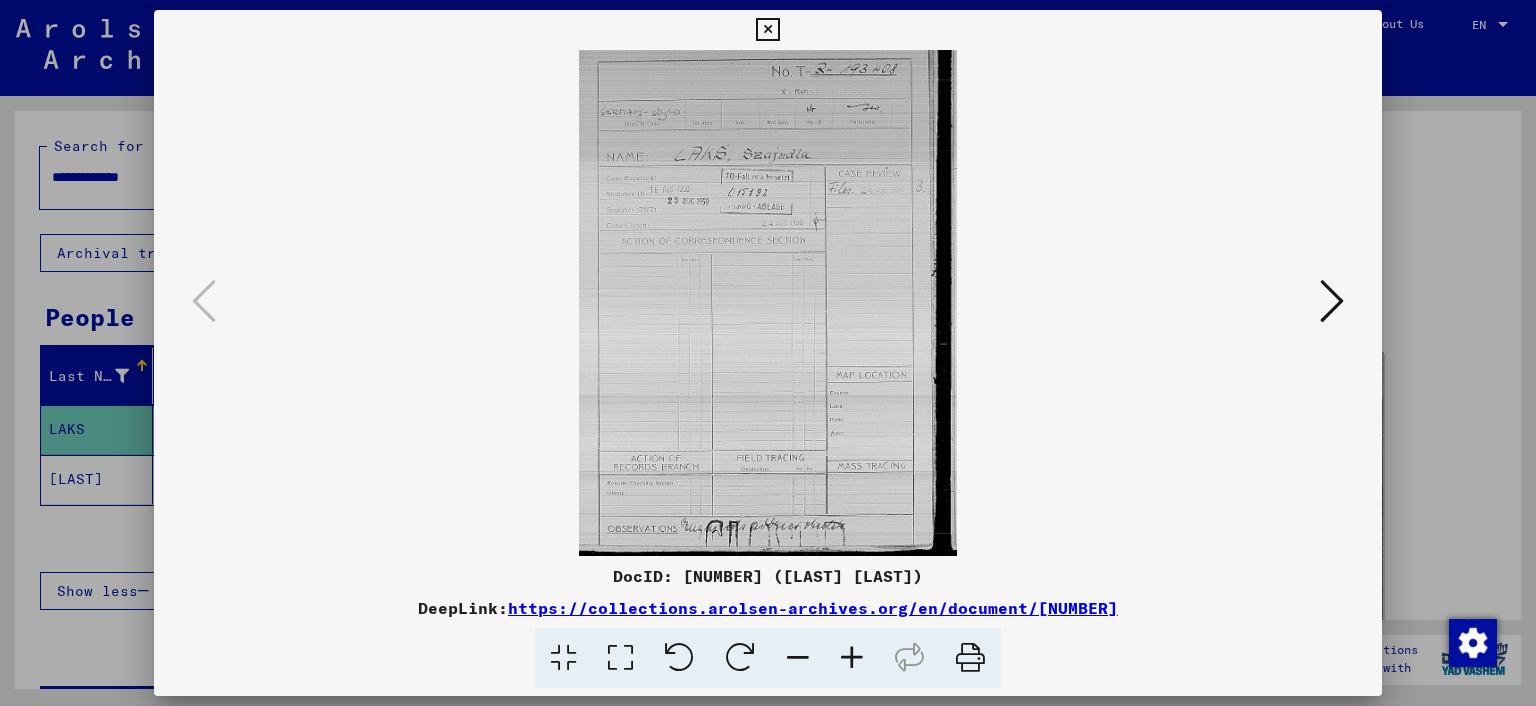 click at bounding box center [768, 303] 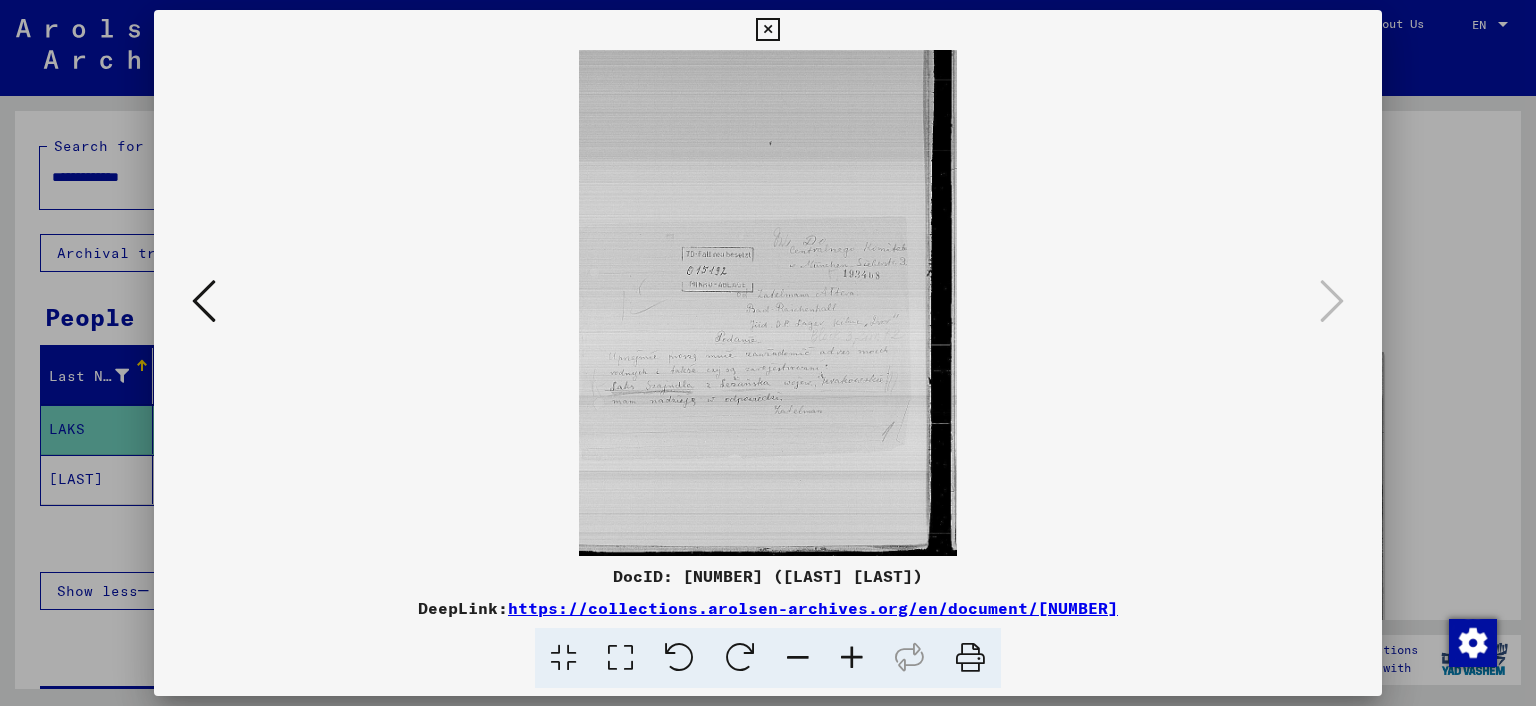 click at bounding box center (767, 30) 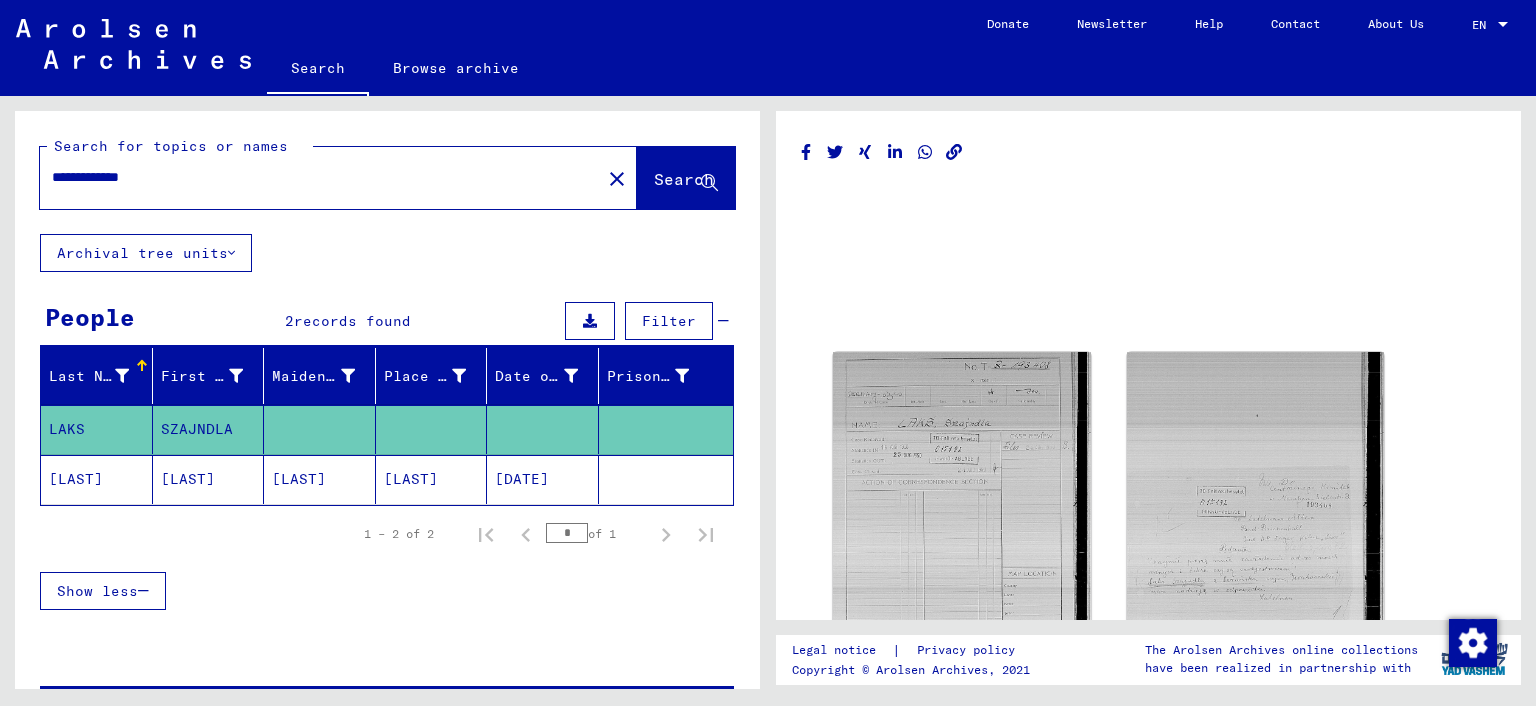 drag, startPoint x: 322, startPoint y: 173, endPoint x: 0, endPoint y: 170, distance: 322.01398 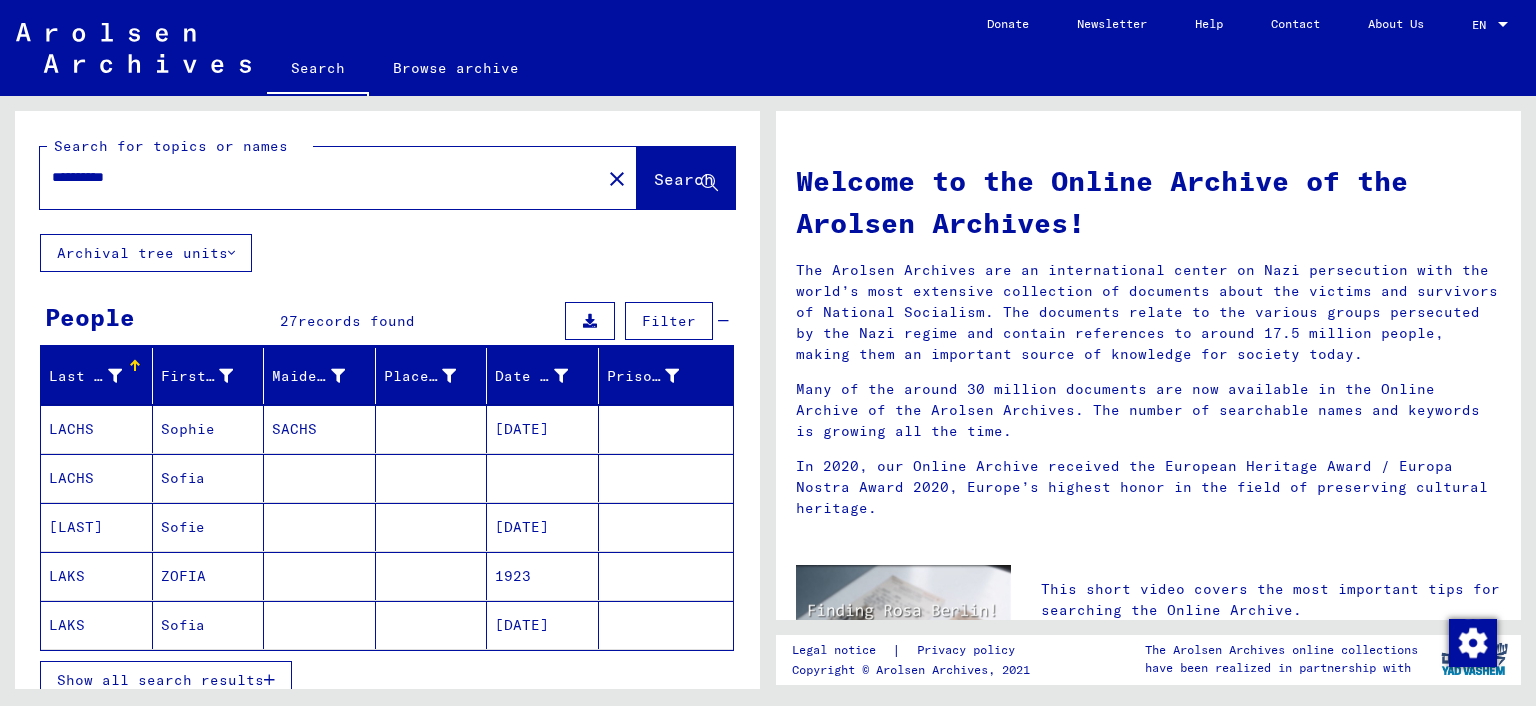 scroll, scrollTop: 136, scrollLeft: 0, axis: vertical 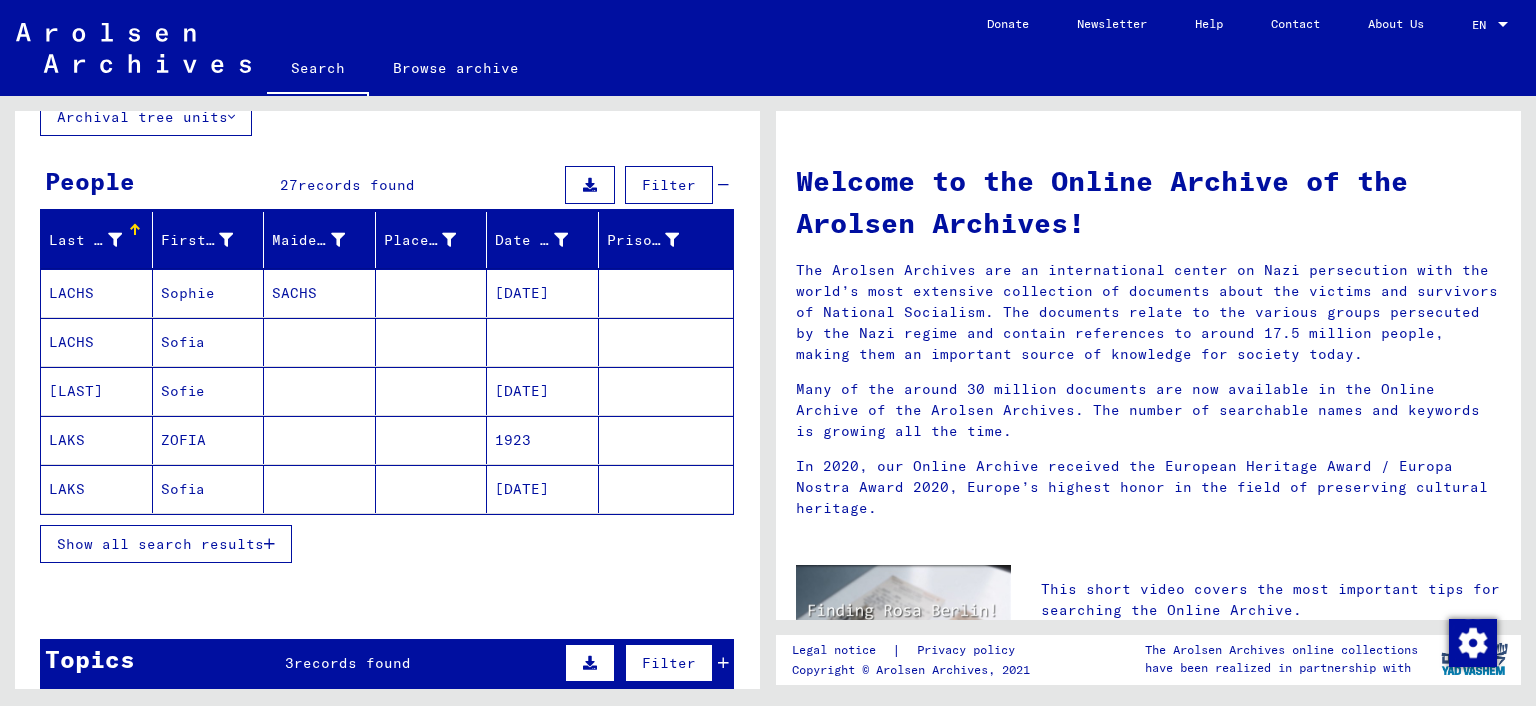 click on "Show all search results" at bounding box center [160, 544] 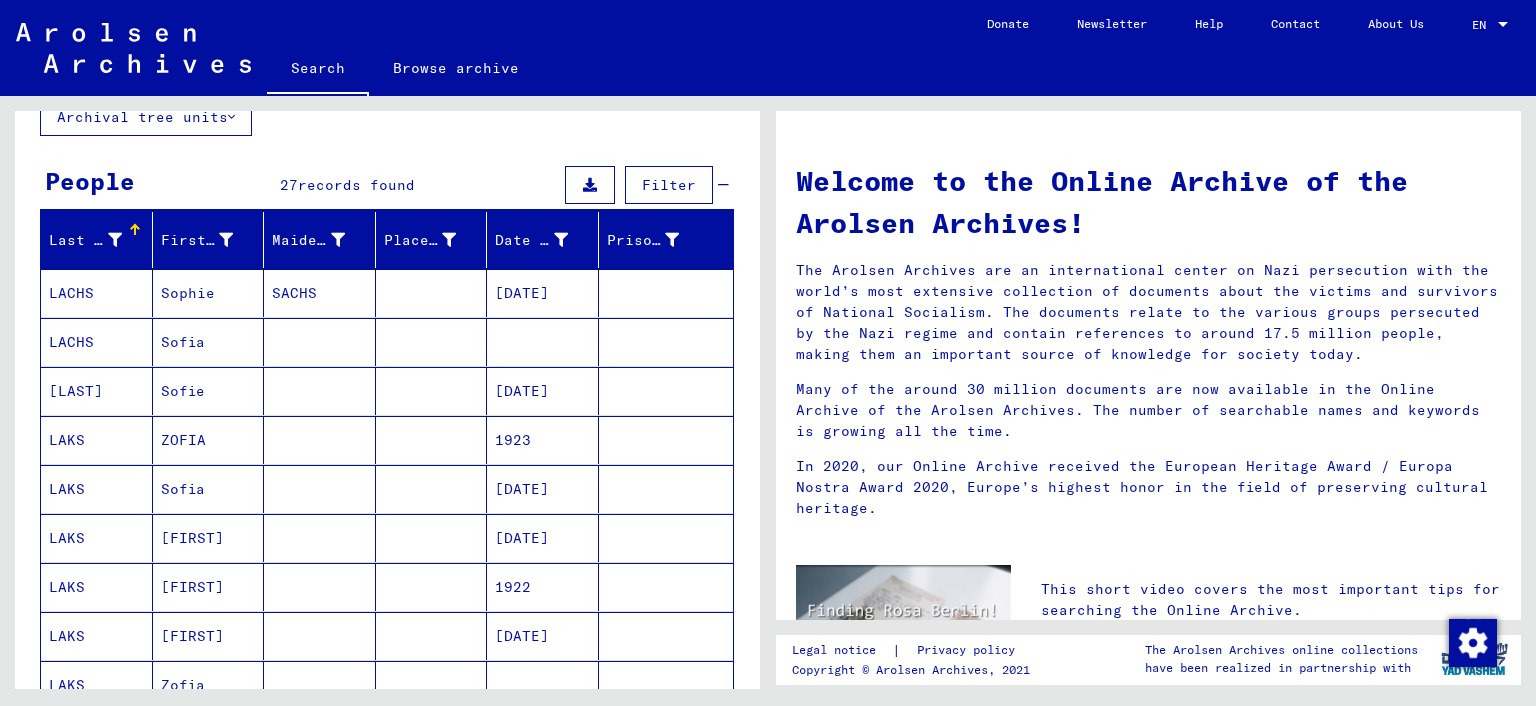 scroll, scrollTop: 0, scrollLeft: 0, axis: both 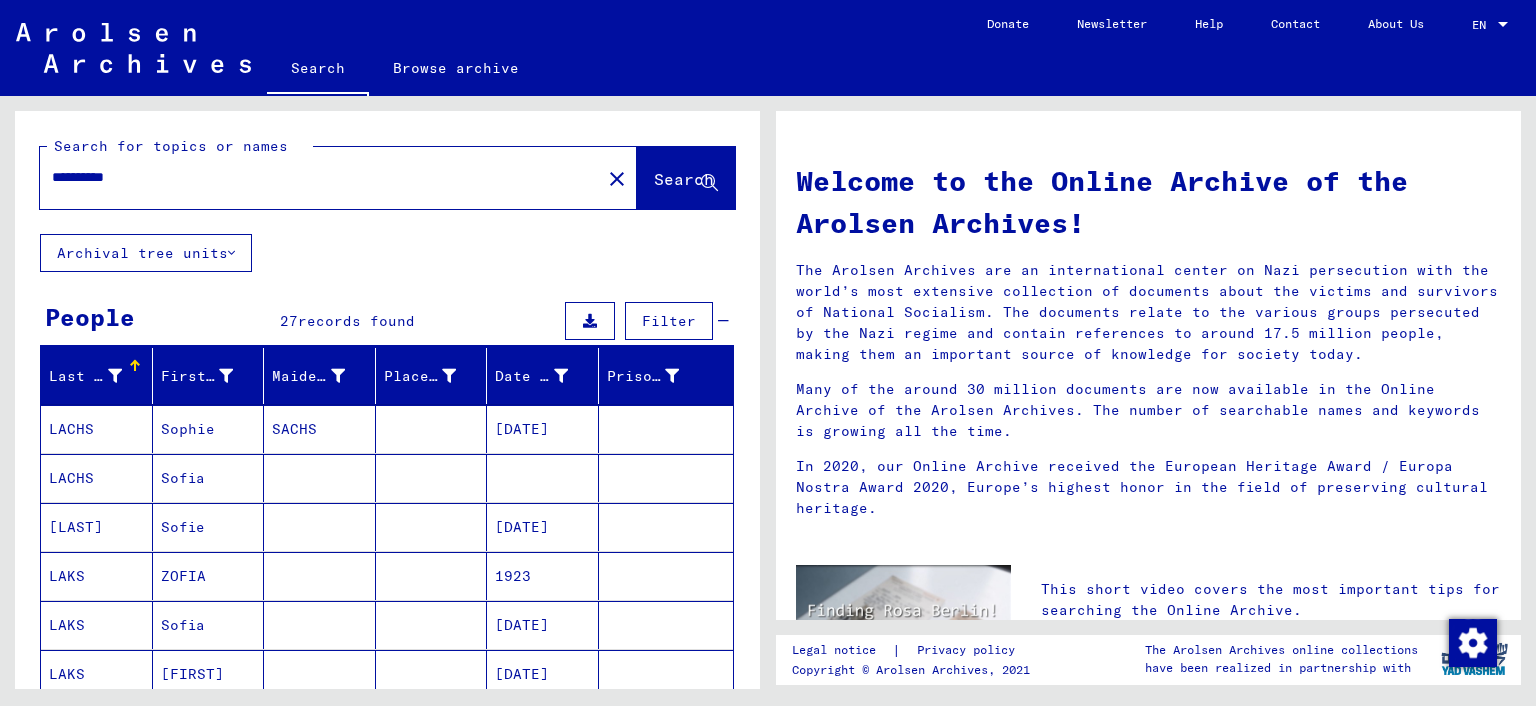 click on "**********" at bounding box center (314, 177) 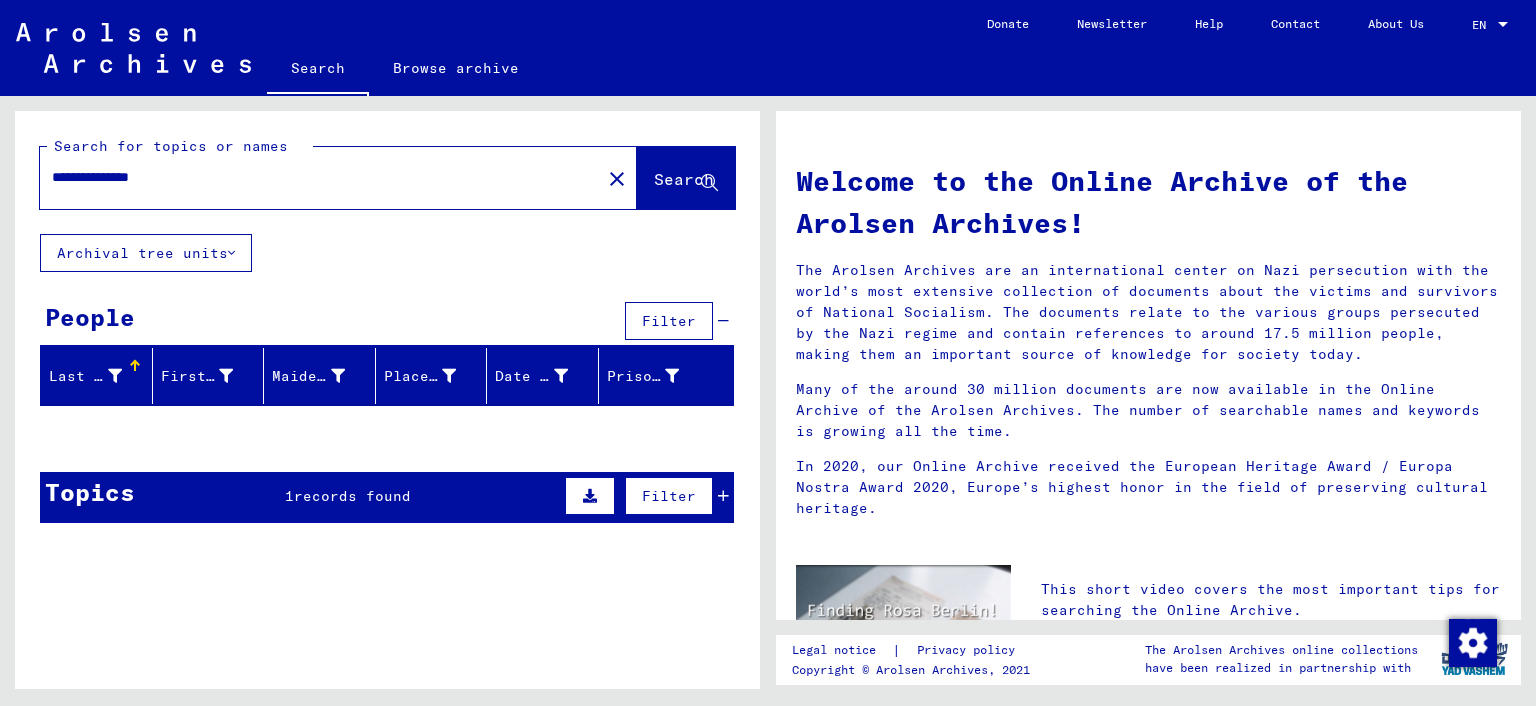 click on "**********" at bounding box center [314, 177] 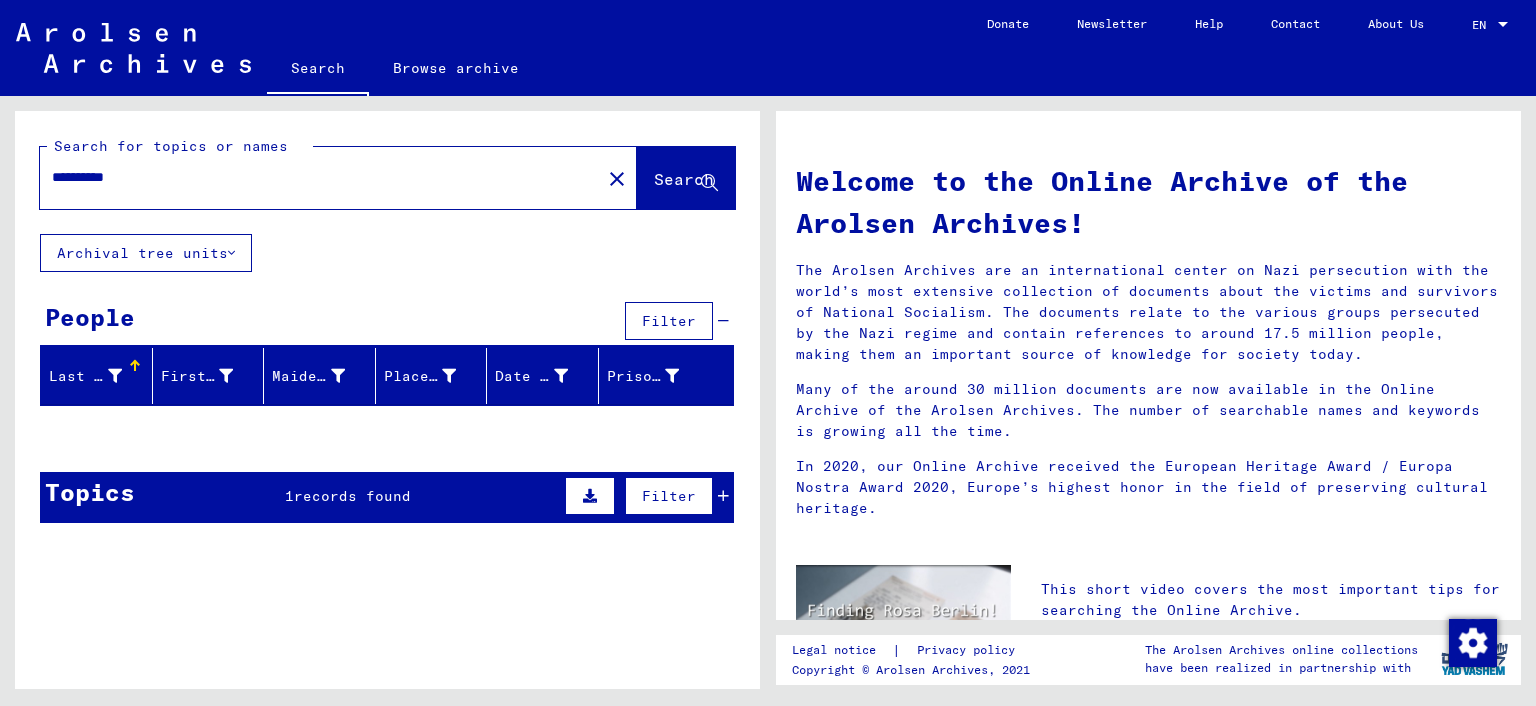 type on "**********" 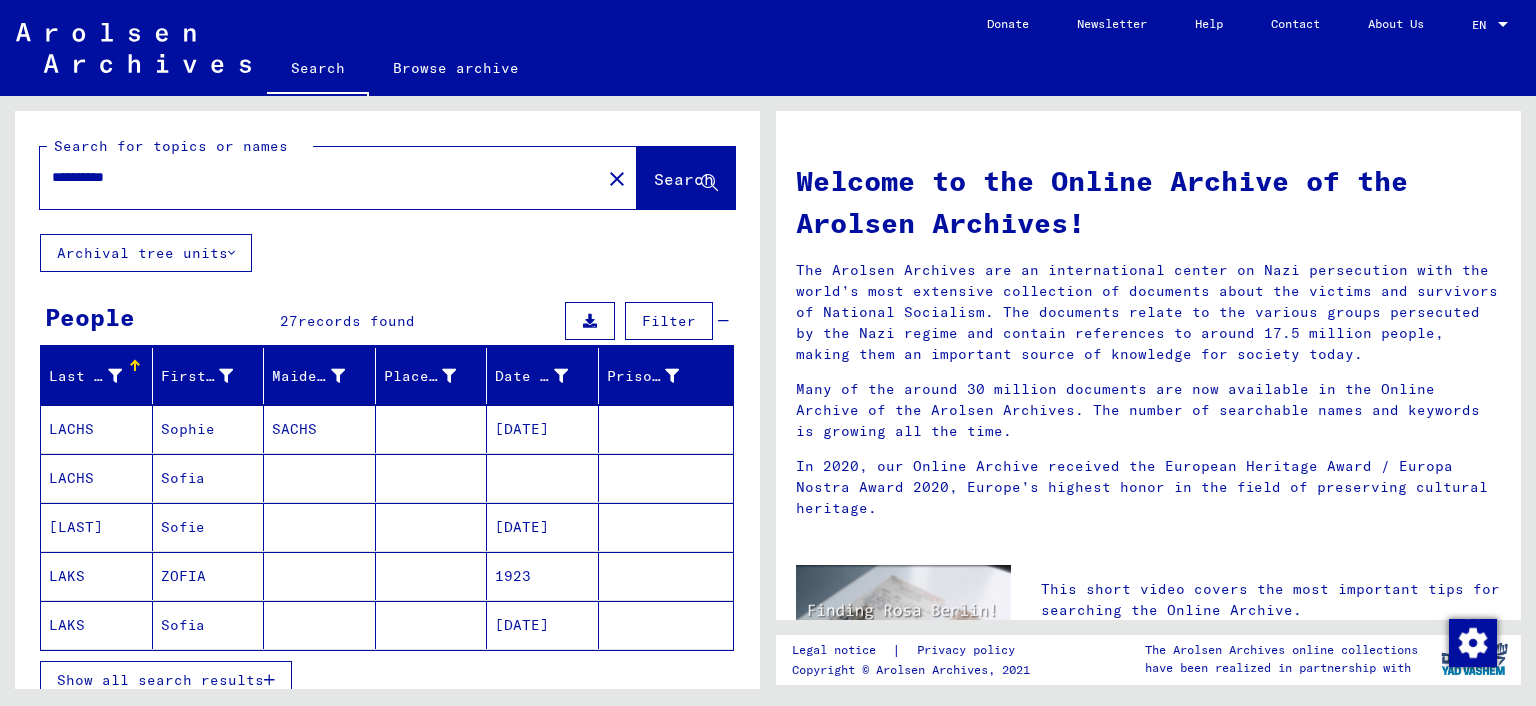 click on "Date of Birth" at bounding box center [531, 376] 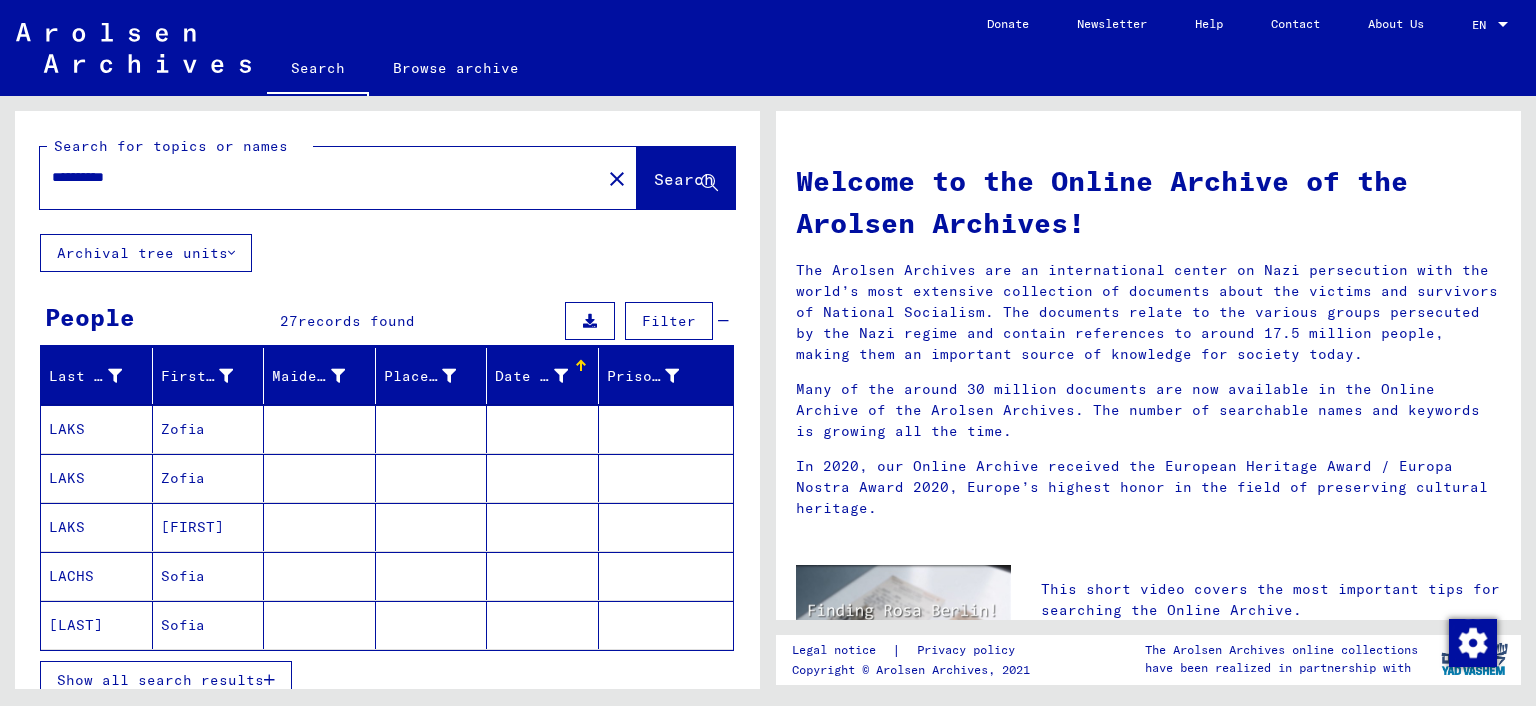 click on "Show all search results" at bounding box center (160, 680) 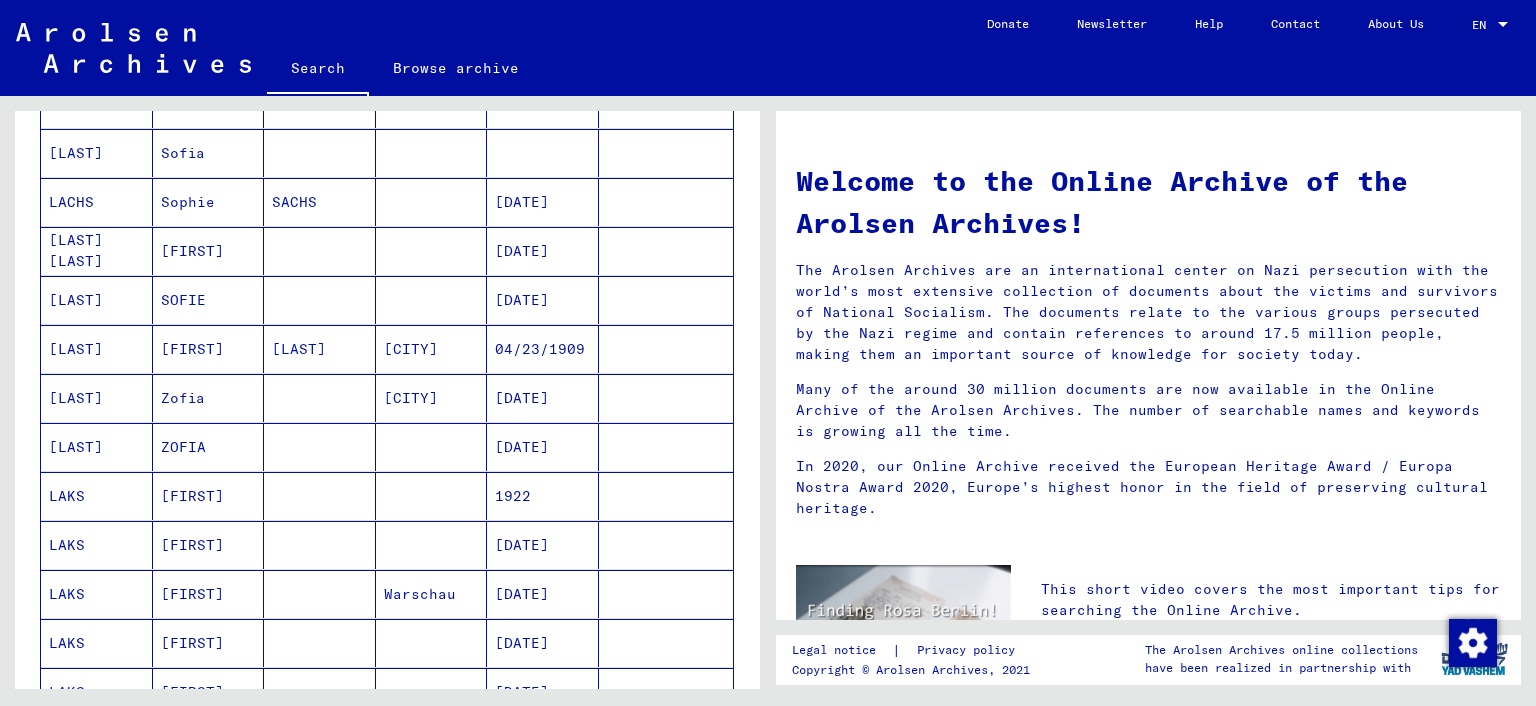 scroll, scrollTop: 436, scrollLeft: 0, axis: vertical 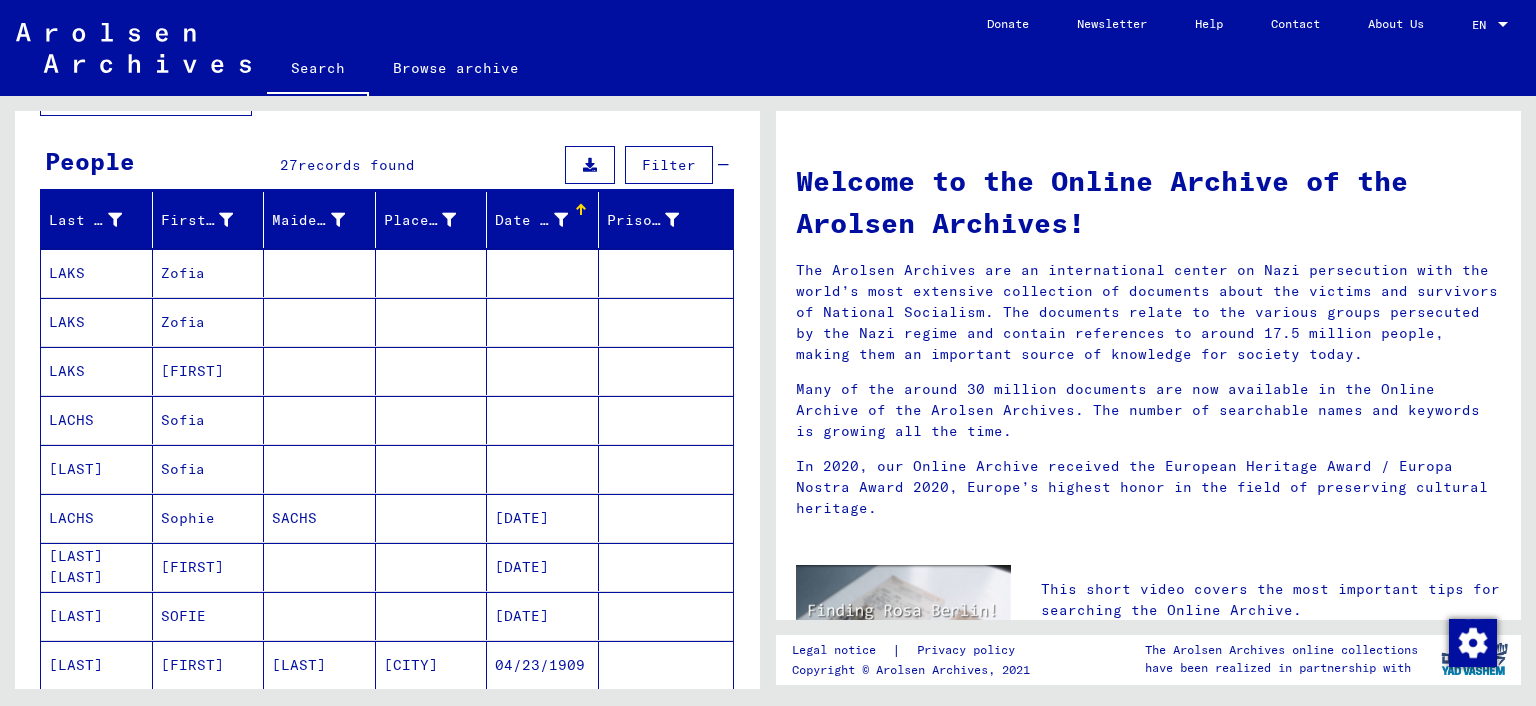 click at bounding box center [320, 322] 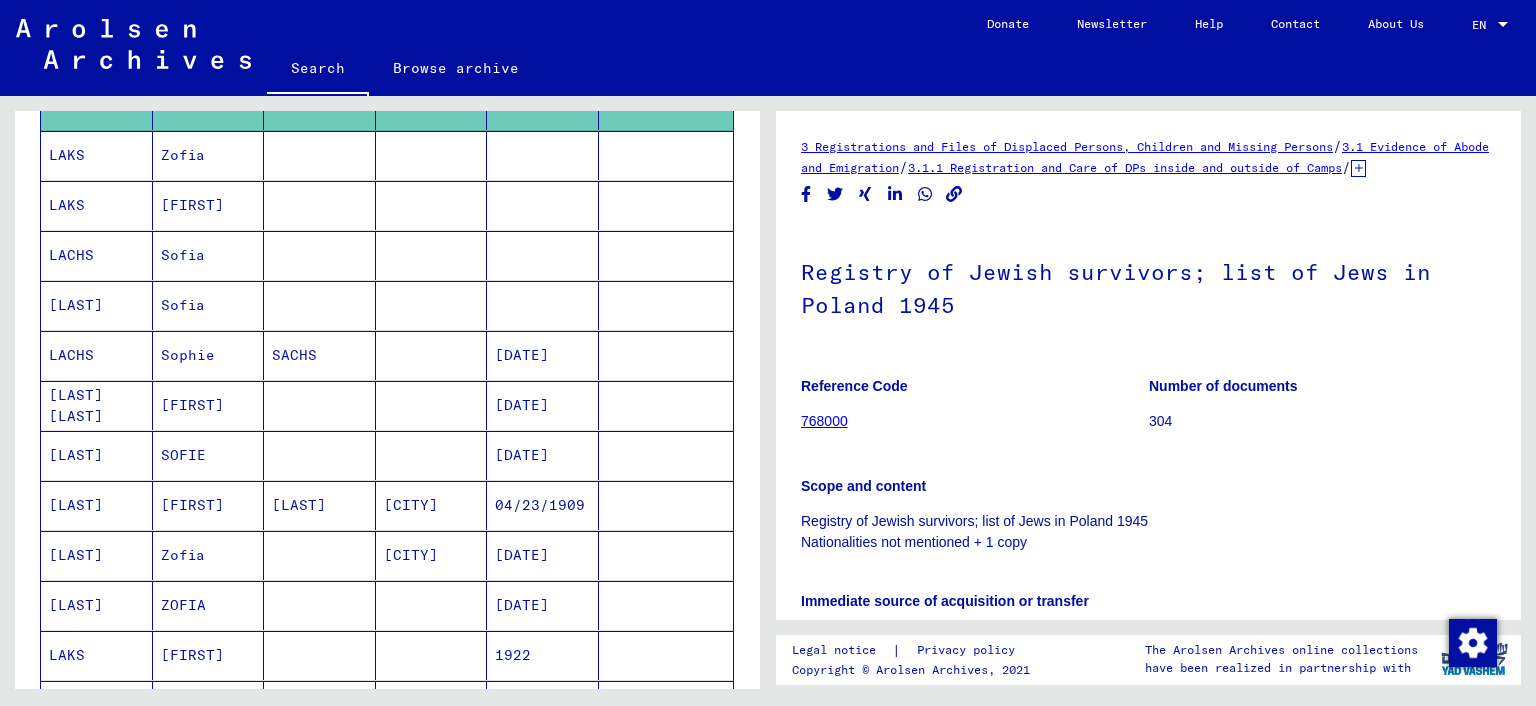 scroll, scrollTop: 330, scrollLeft: 0, axis: vertical 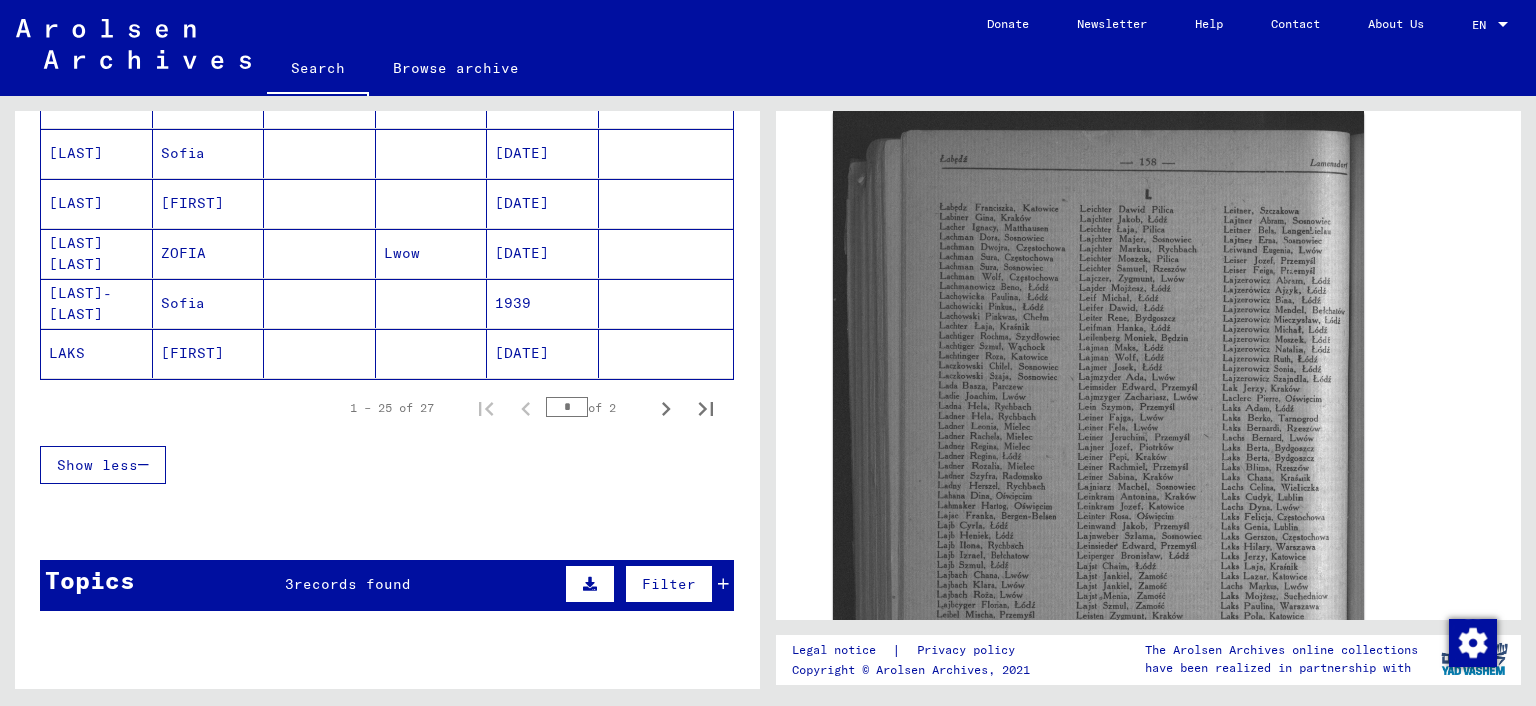 click on "DocID: [NUMBER]" 